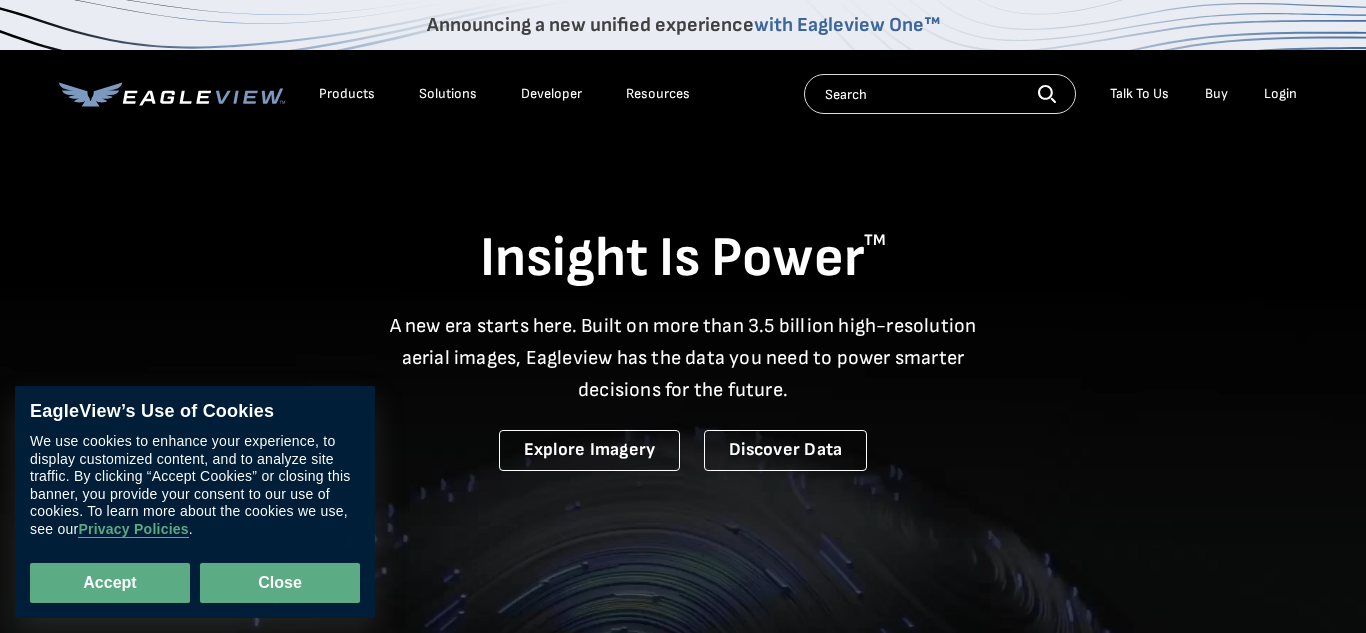 scroll, scrollTop: 0, scrollLeft: 0, axis: both 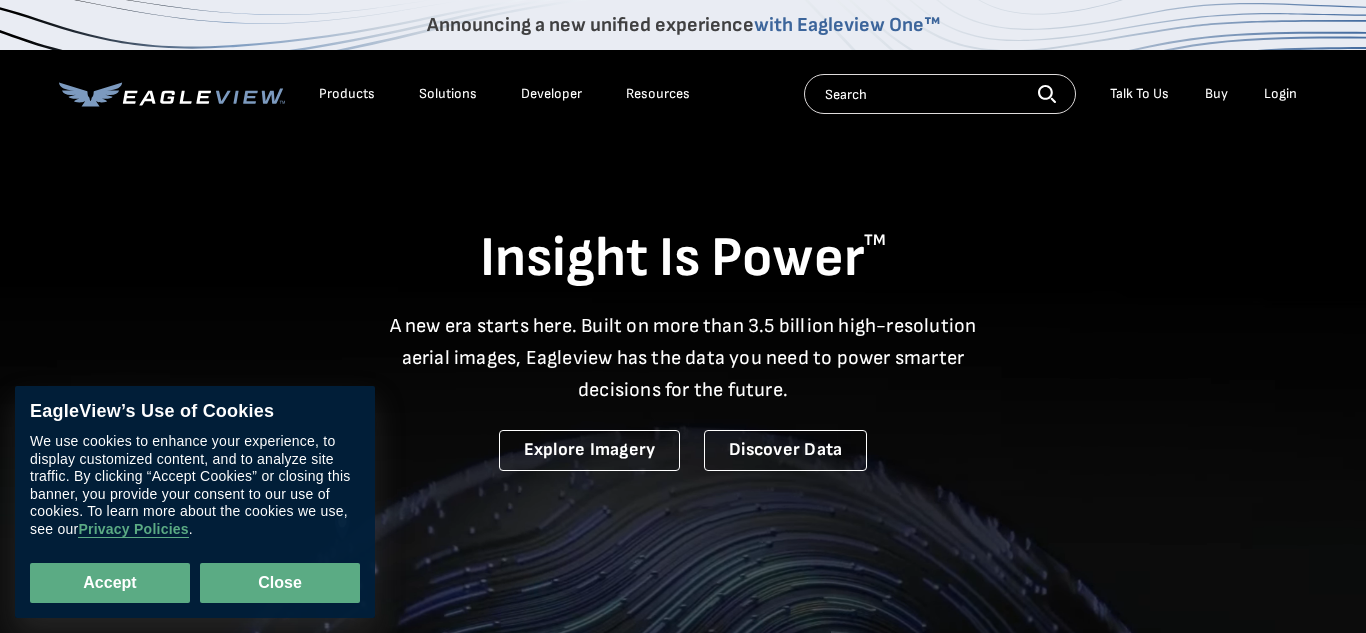 click on "Close" at bounding box center (280, 583) 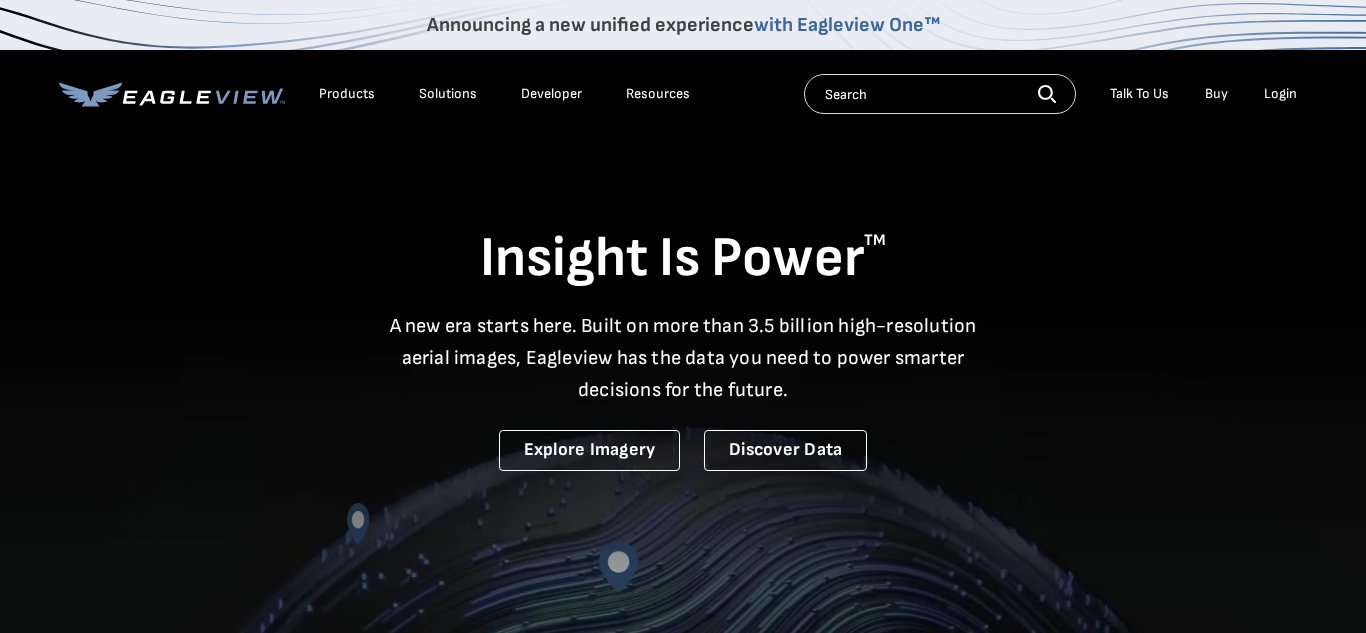 scroll, scrollTop: 0, scrollLeft: 0, axis: both 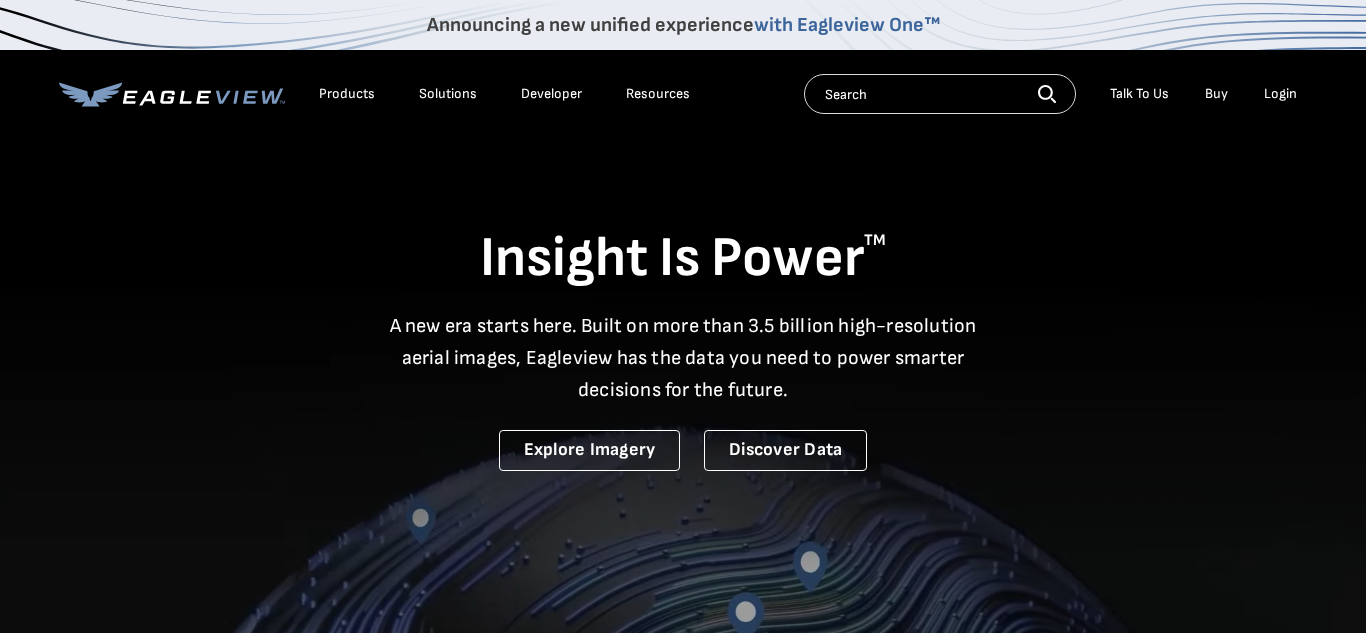 click on "Login" at bounding box center (1280, 94) 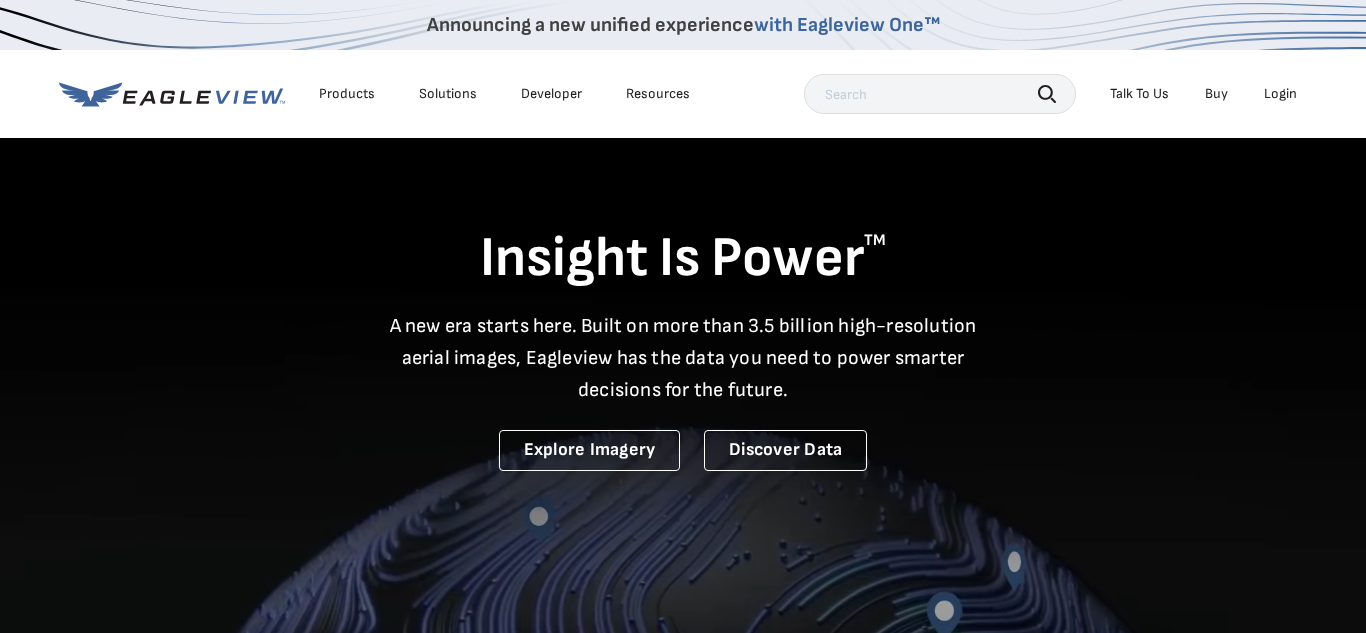 click on "Buy" at bounding box center (1216, 94) 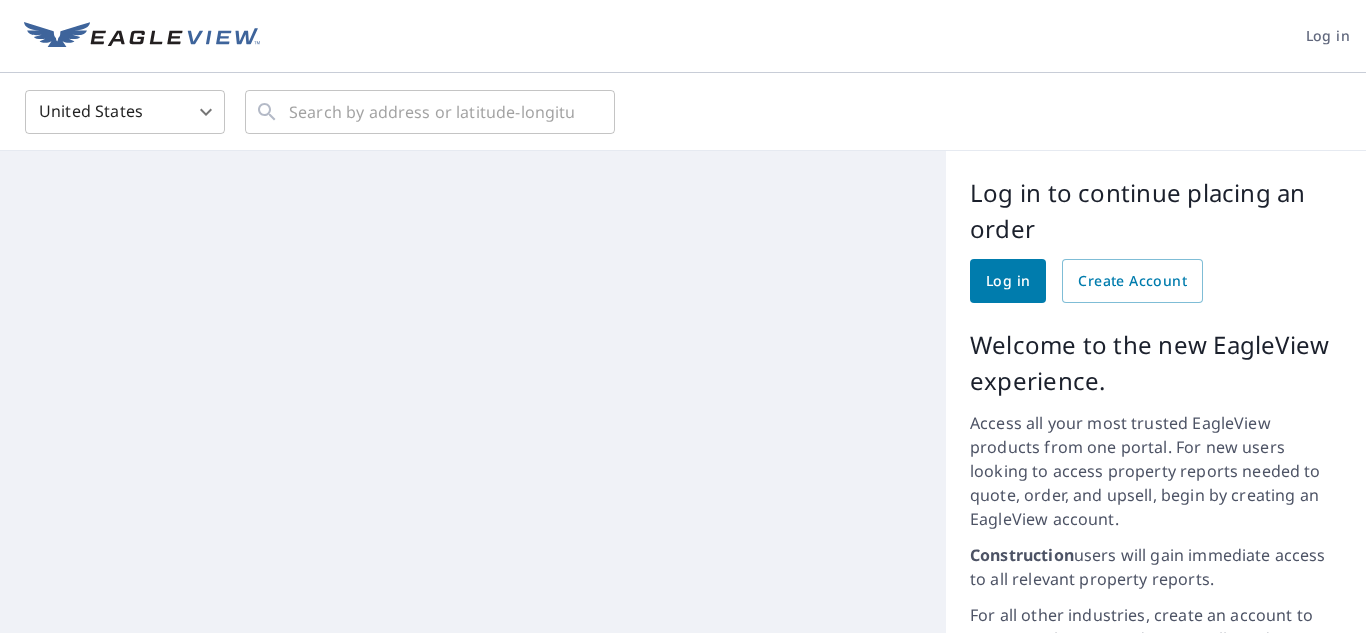 scroll, scrollTop: 0, scrollLeft: 0, axis: both 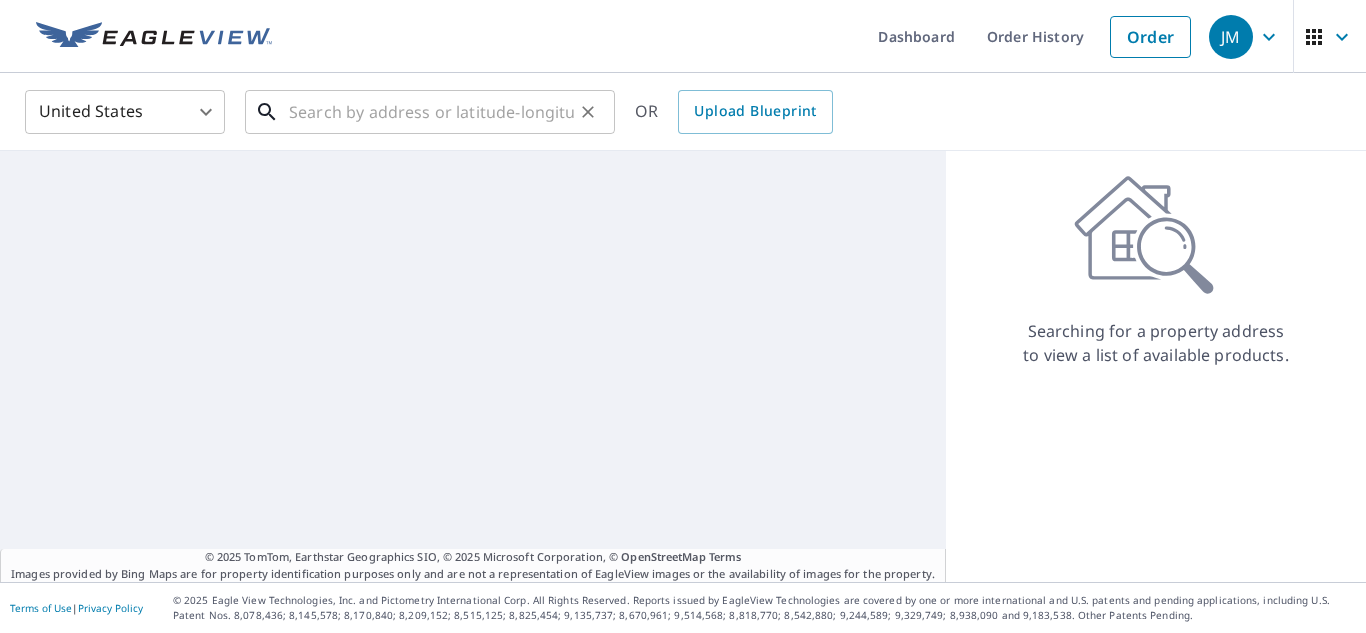click at bounding box center [431, 112] 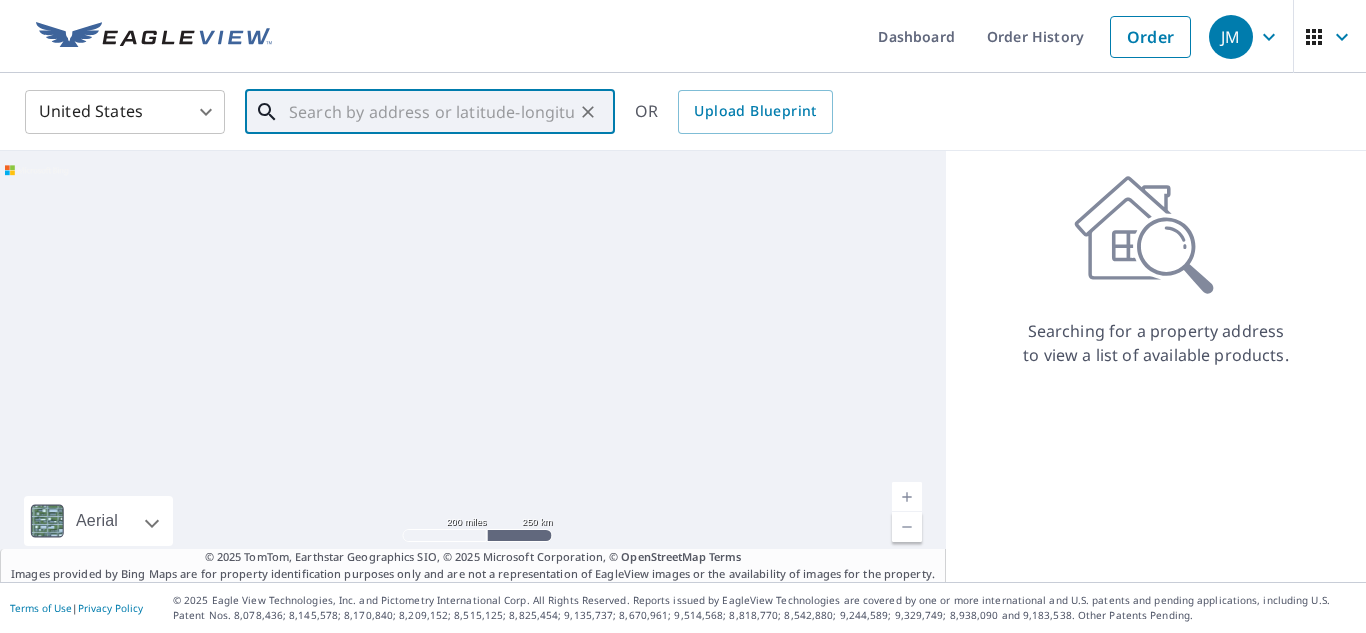 scroll, scrollTop: 0, scrollLeft: 0, axis: both 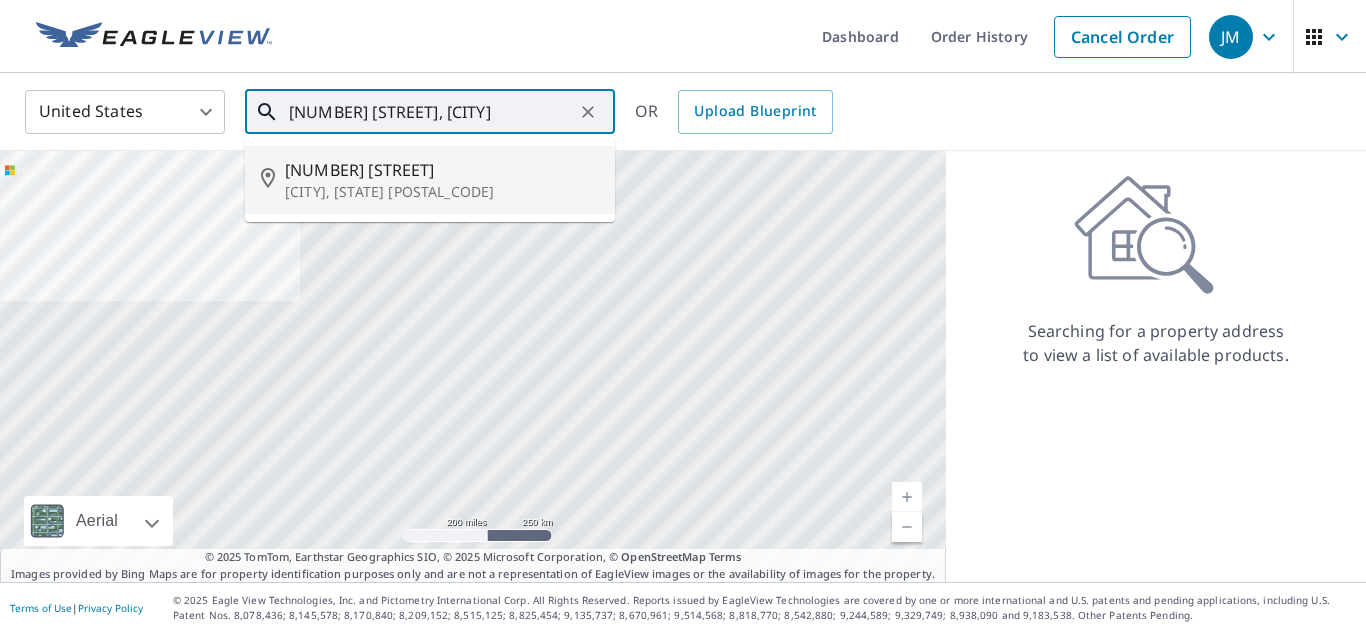 click on "[NUMBER] [STREET]" at bounding box center (442, 170) 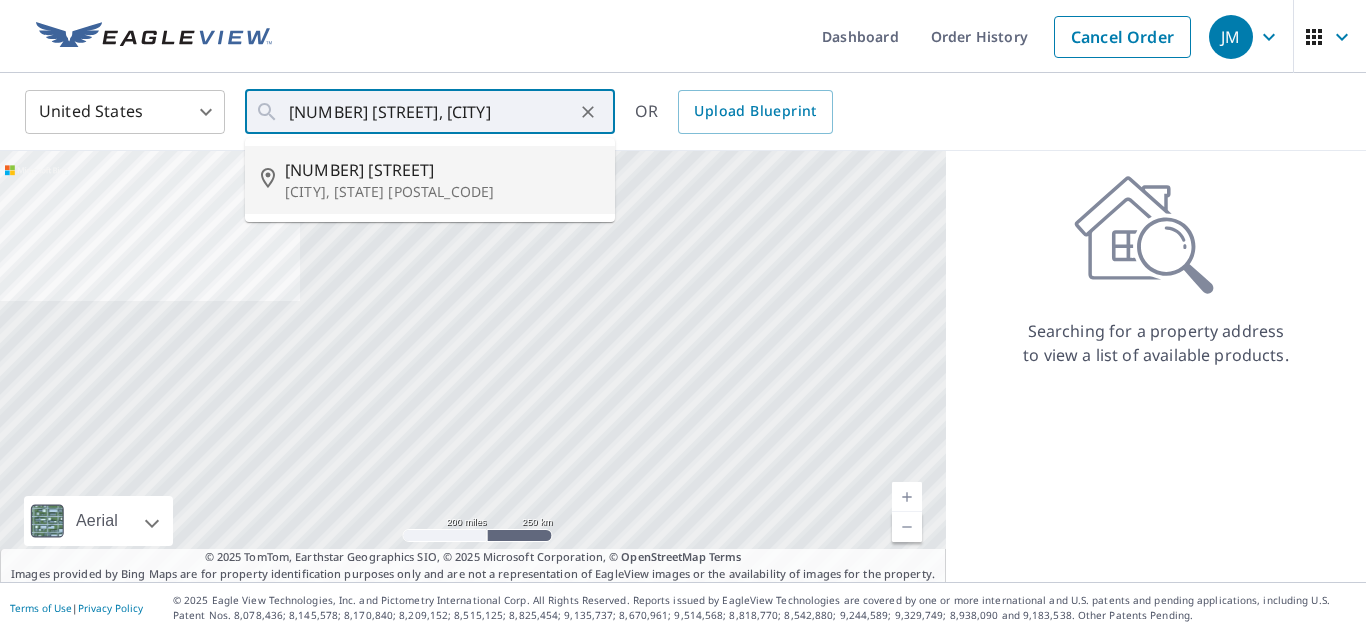 type on "[NUMBER] [STREET], [CITY], [STATE], [POSTAL_CODE]" 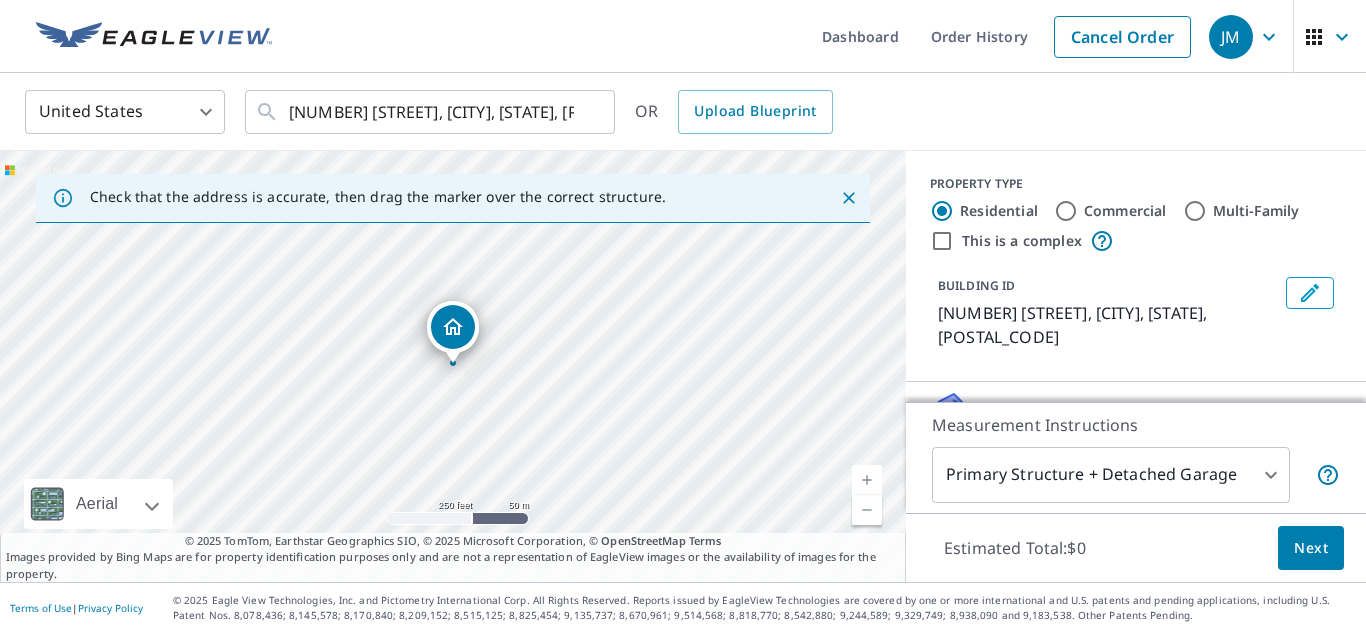 click at bounding box center (867, 480) 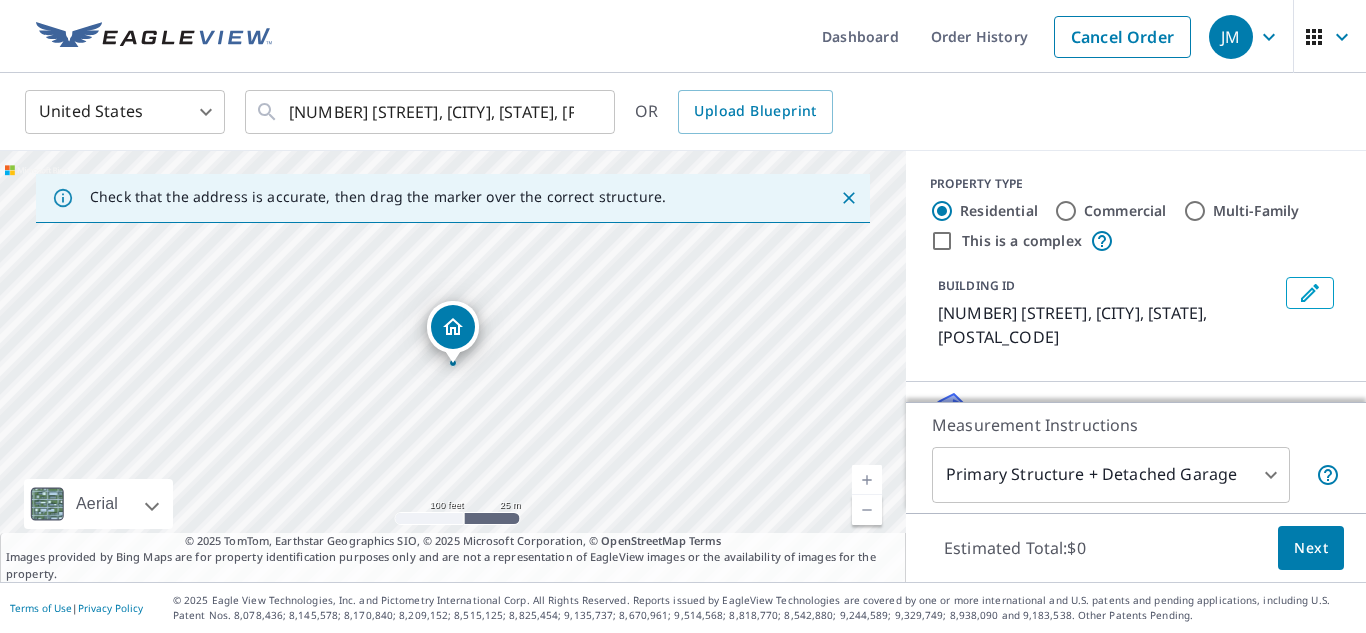 click at bounding box center (867, 480) 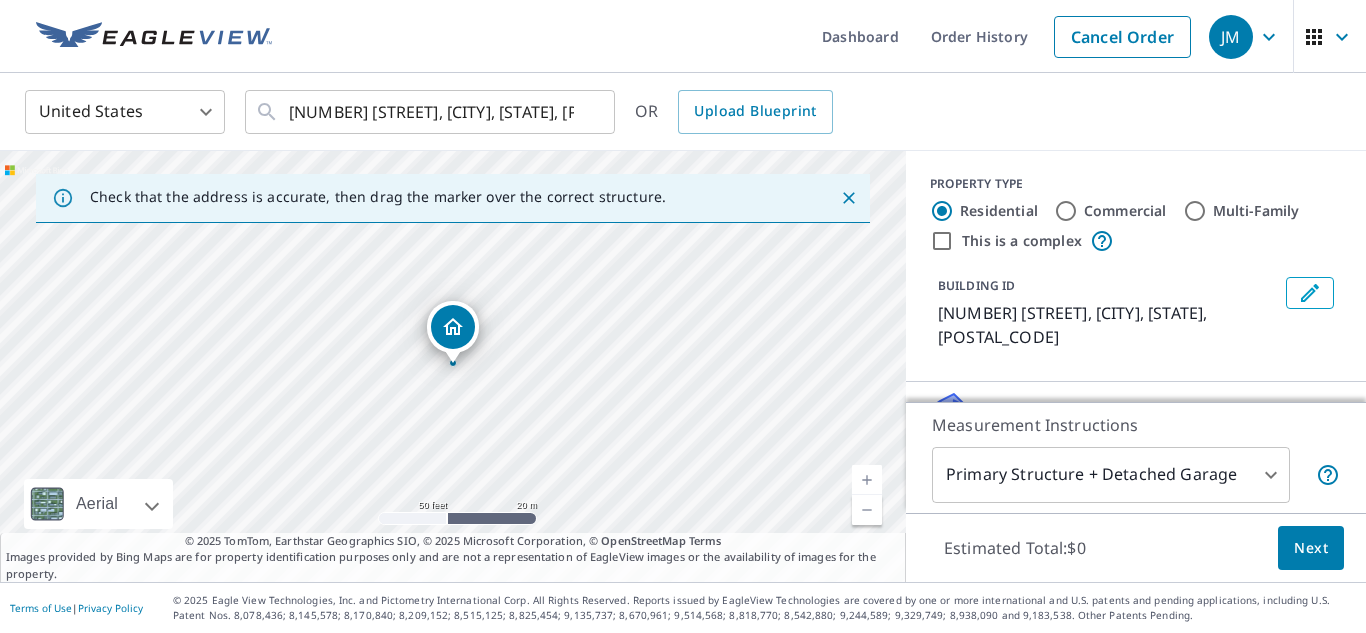 click at bounding box center (867, 480) 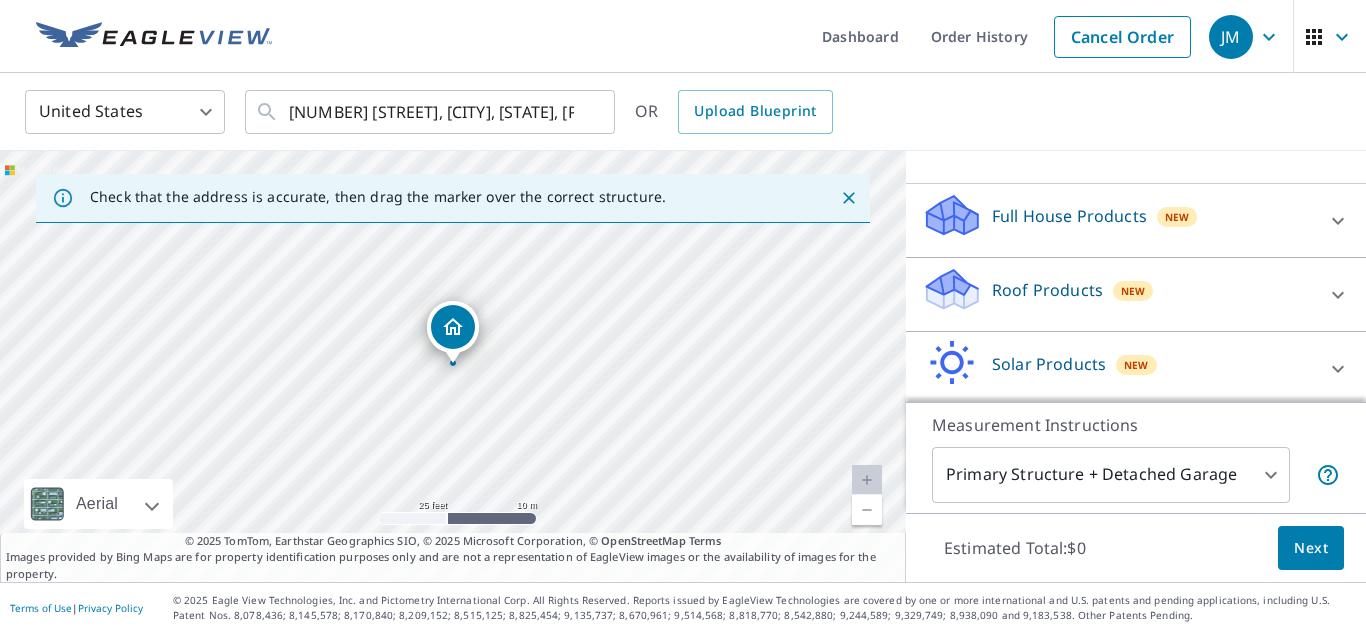 scroll, scrollTop: 196, scrollLeft: 0, axis: vertical 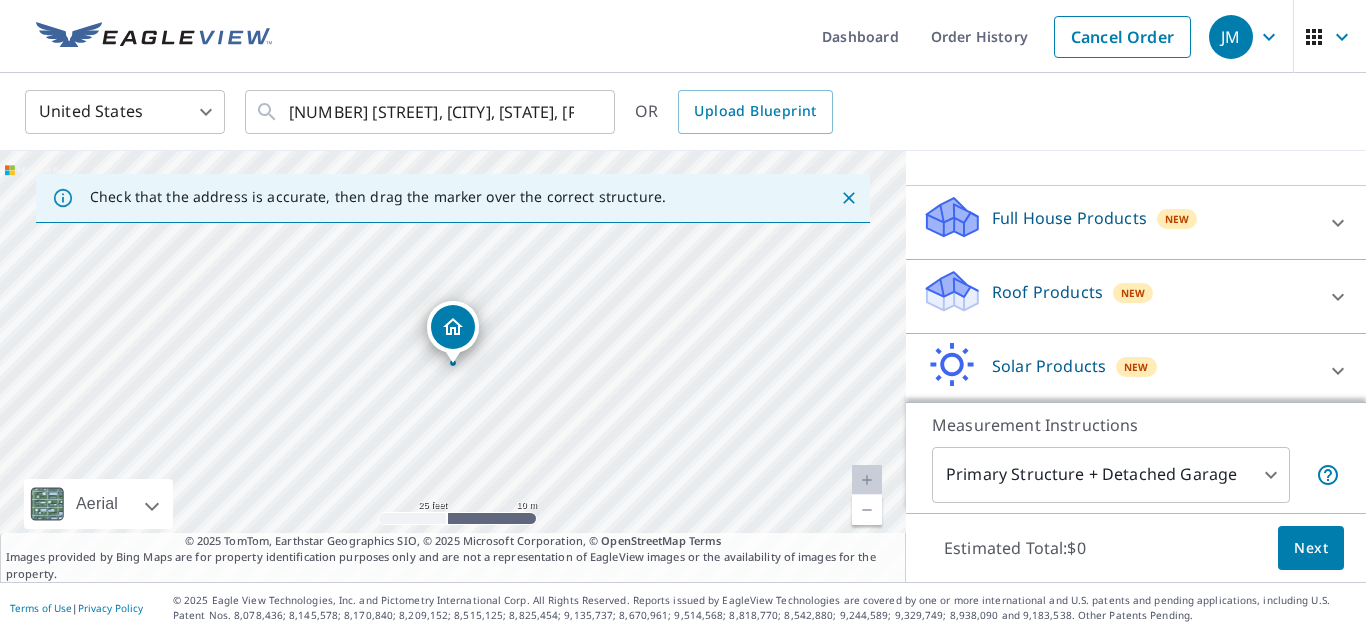 click 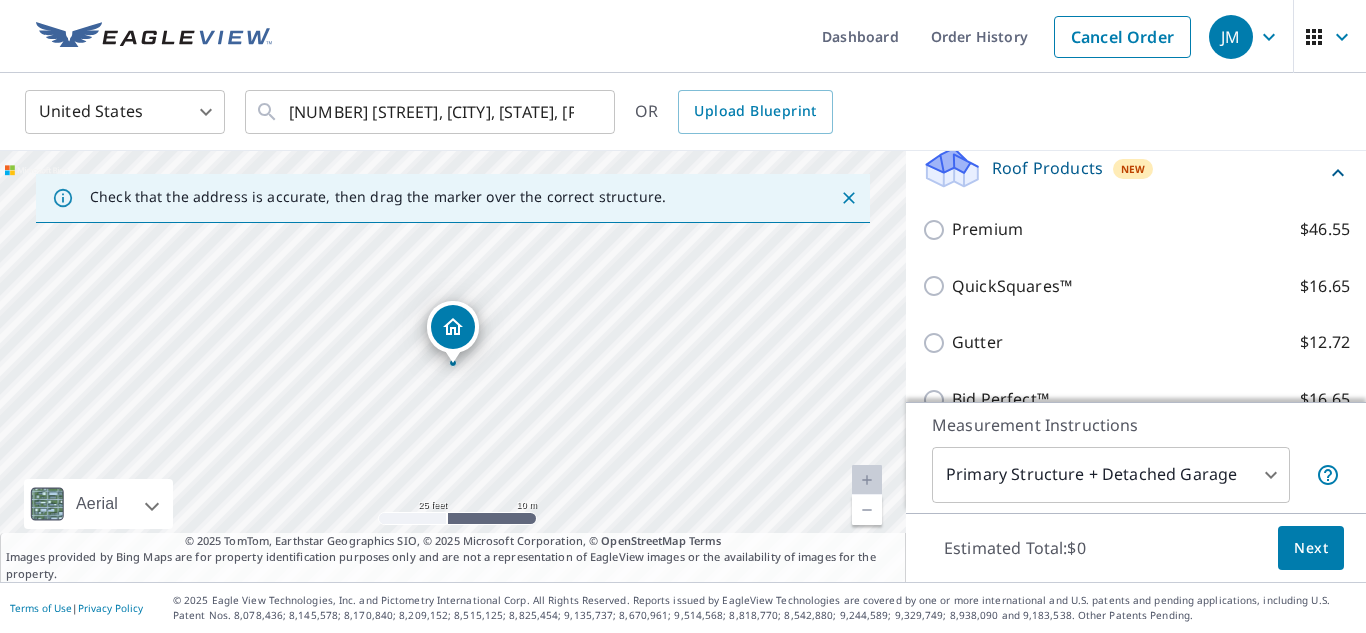 scroll, scrollTop: 315, scrollLeft: 0, axis: vertical 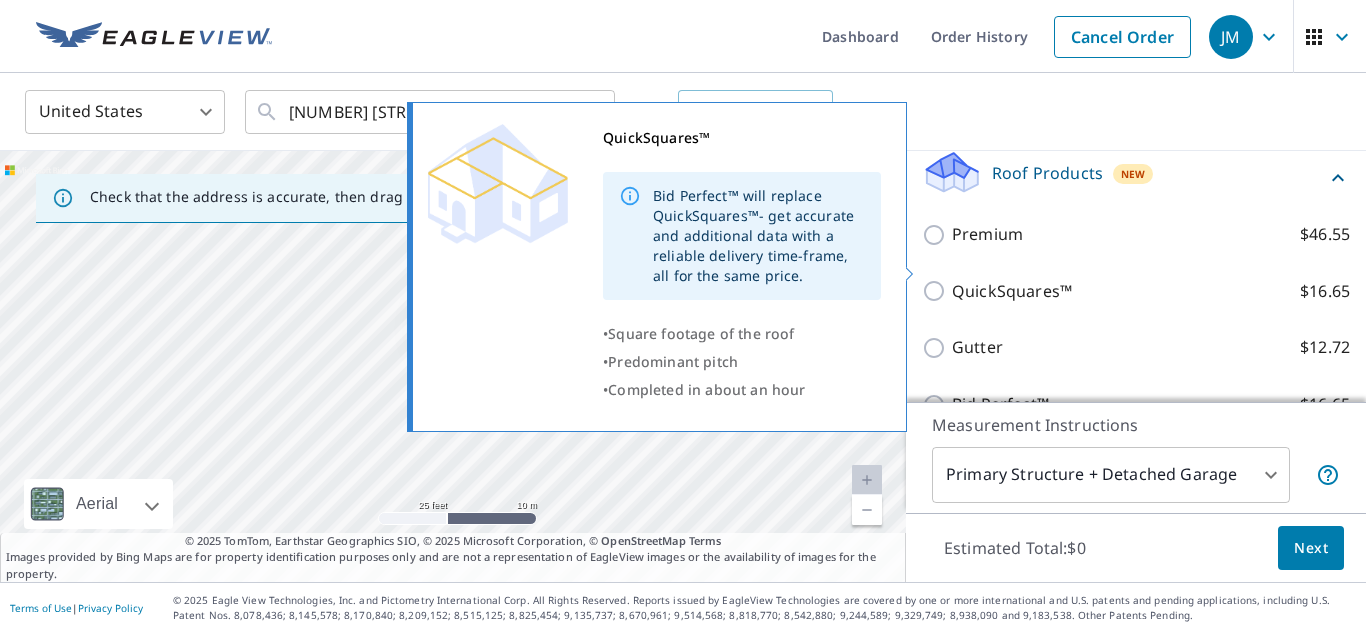 click on "QuickSquares™ $16.65" at bounding box center (937, 291) 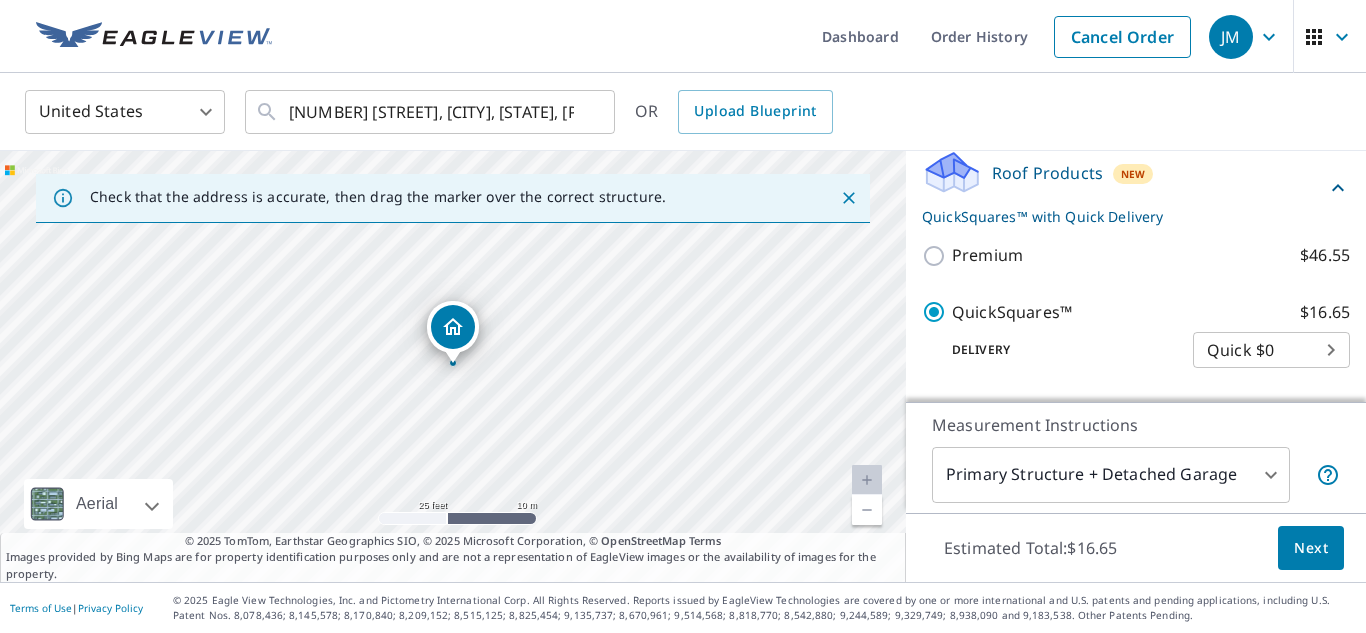 click on "Next" at bounding box center (1311, 548) 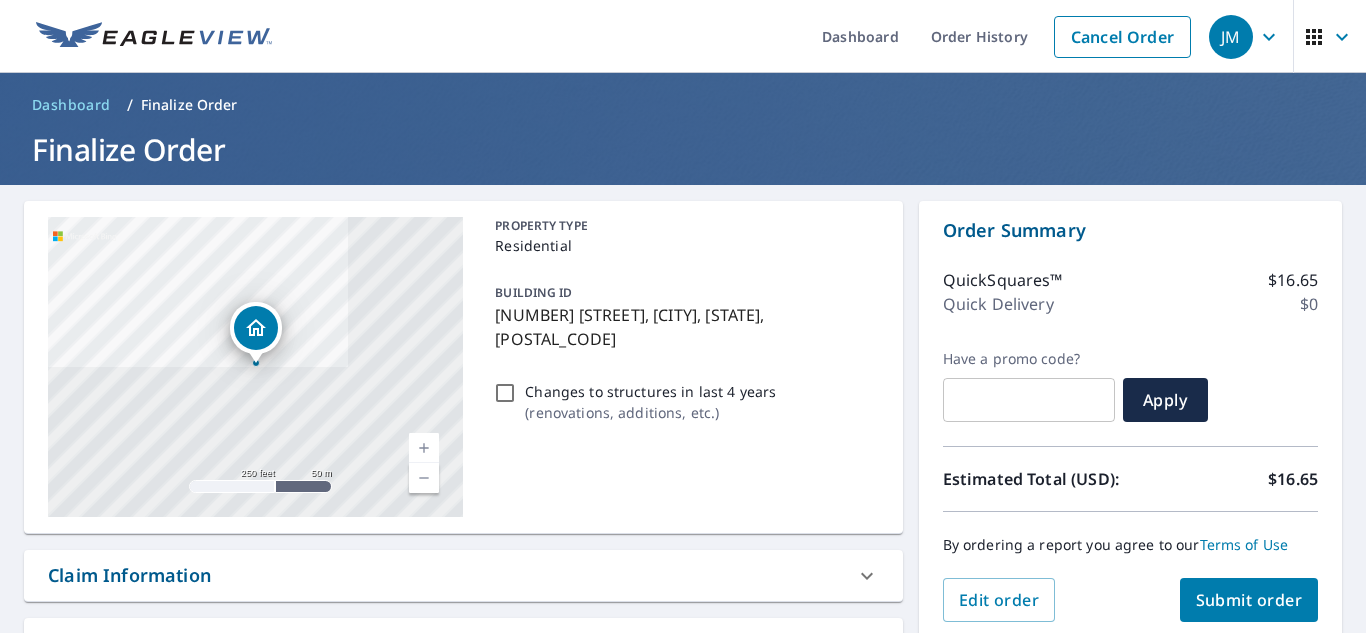 click on "Changes to structures in last 4 years ( renovations, additions, etc. )" at bounding box center (505, 393) 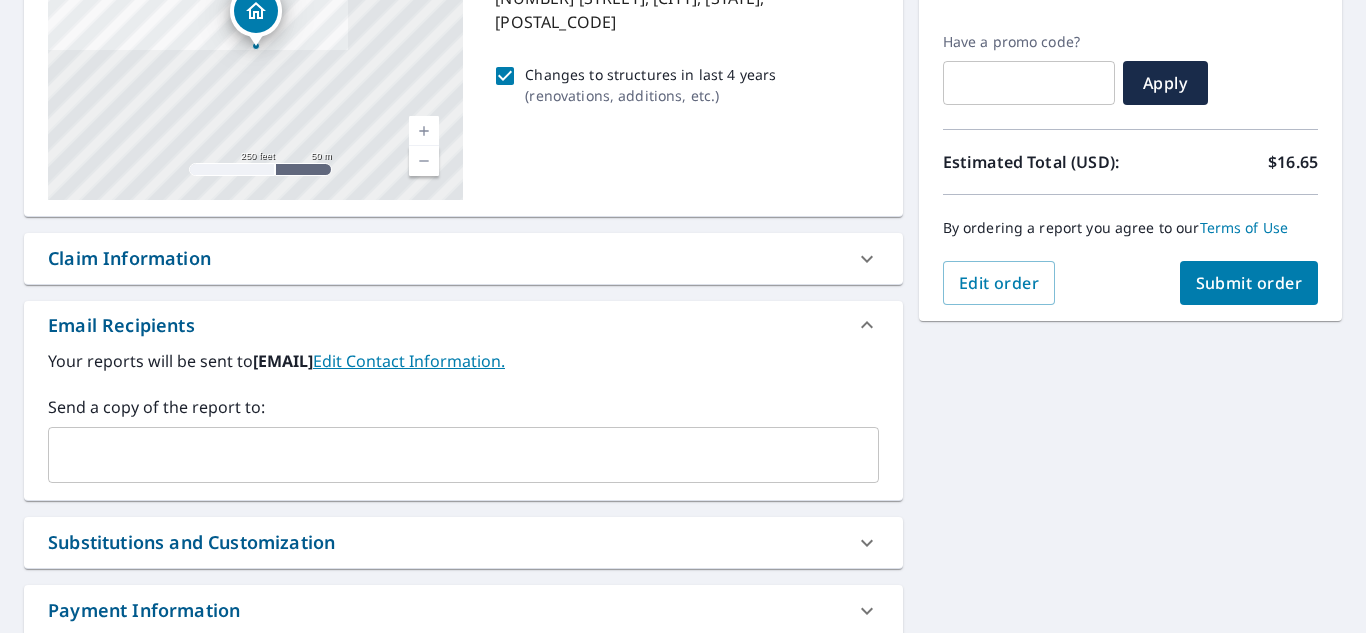 scroll, scrollTop: 309, scrollLeft: 0, axis: vertical 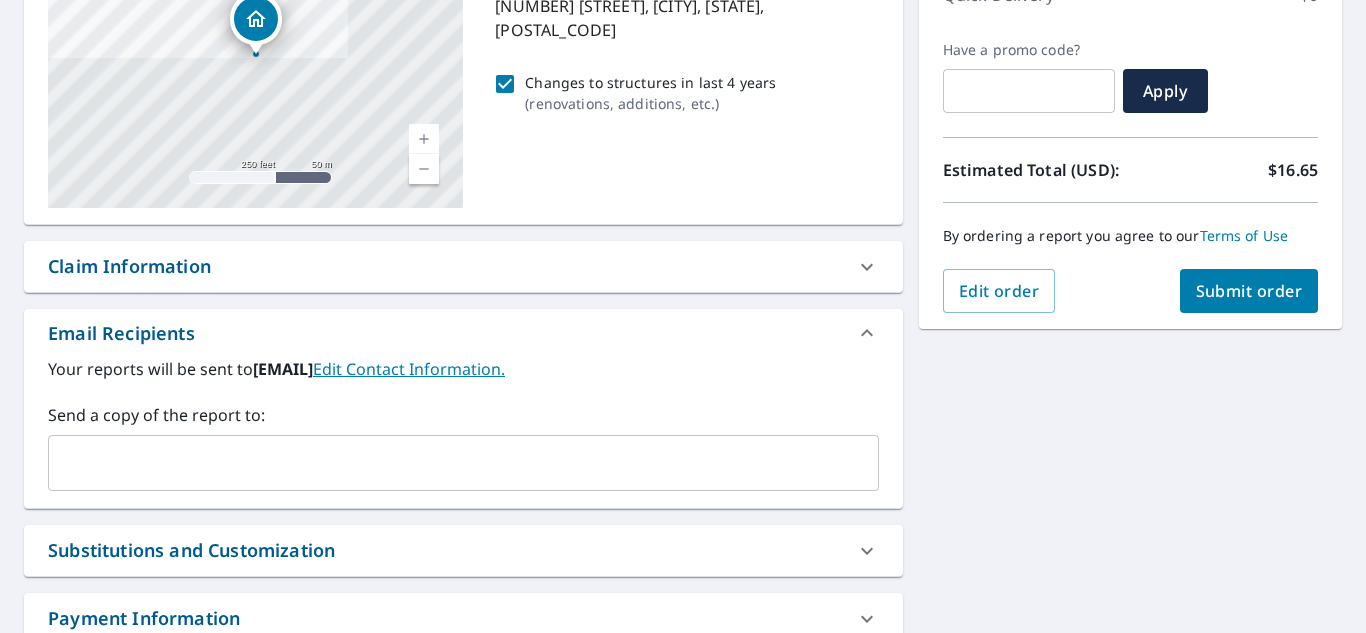 click at bounding box center (448, 463) 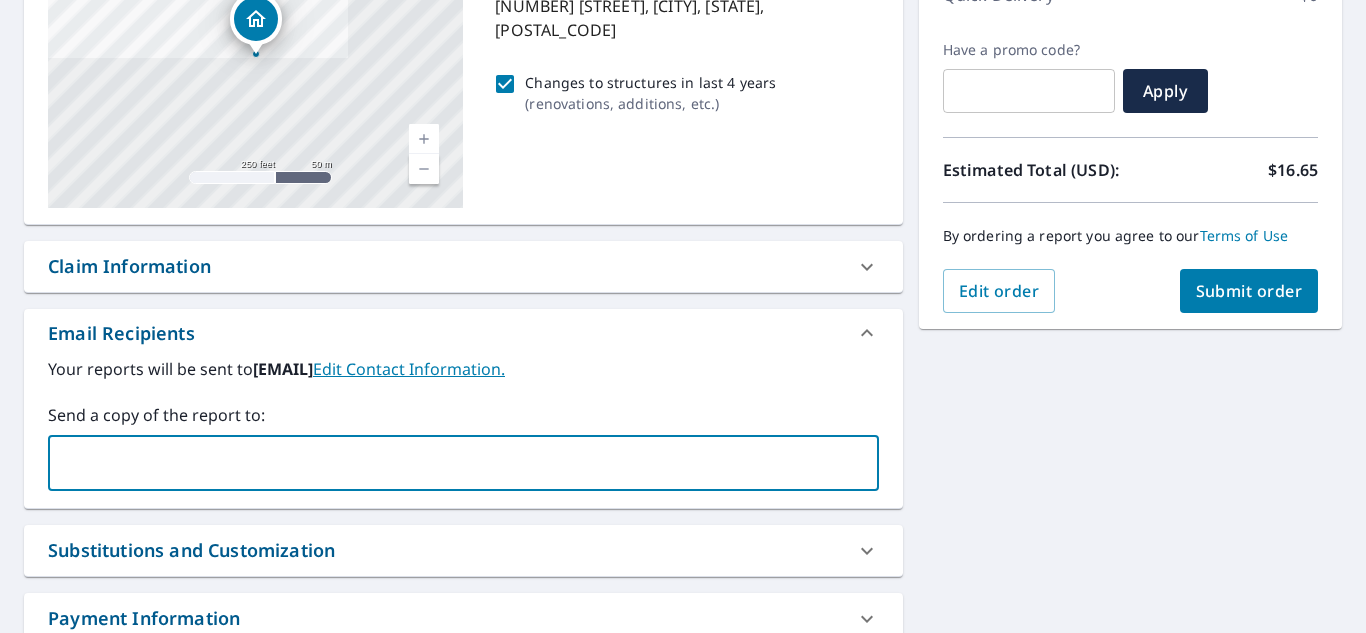 type on "a" 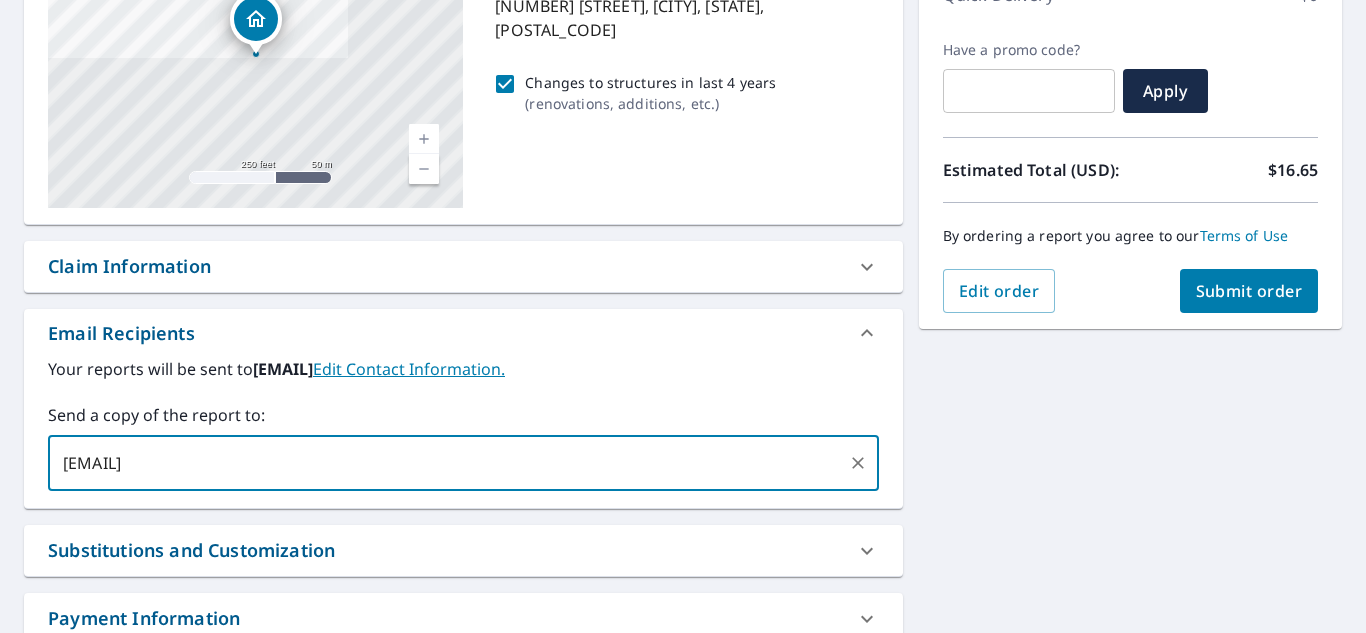type on "[EMAIL]" 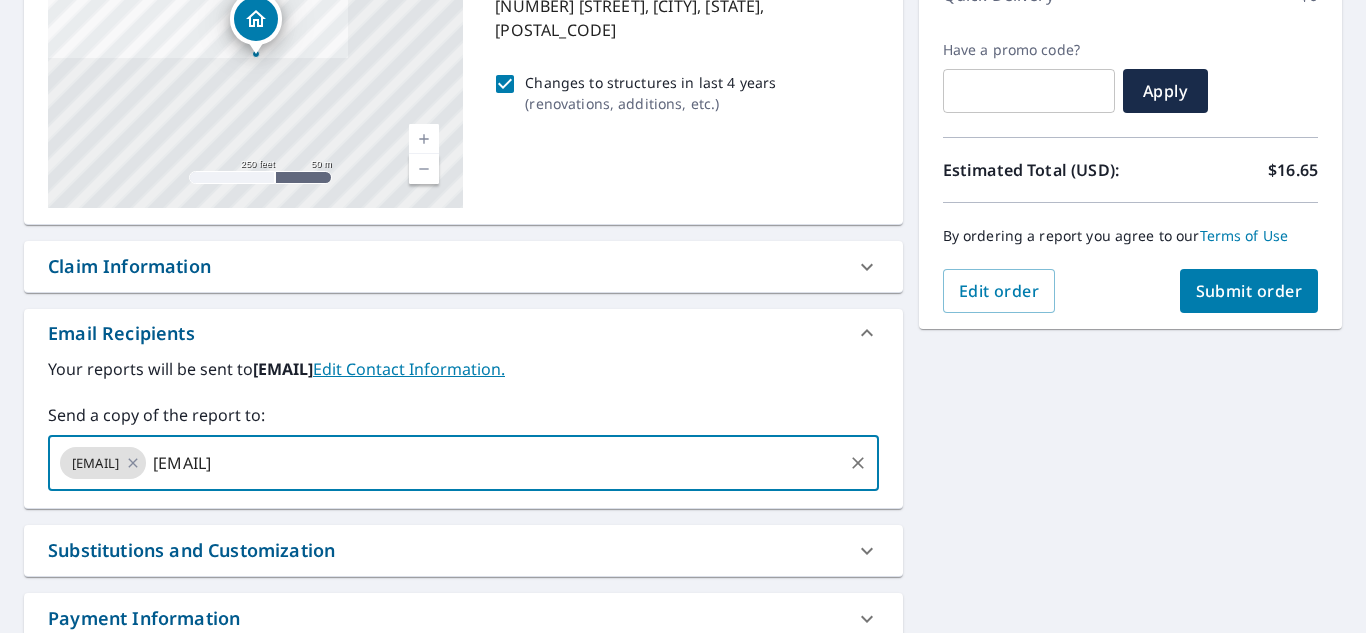 type on "[EMAIL]" 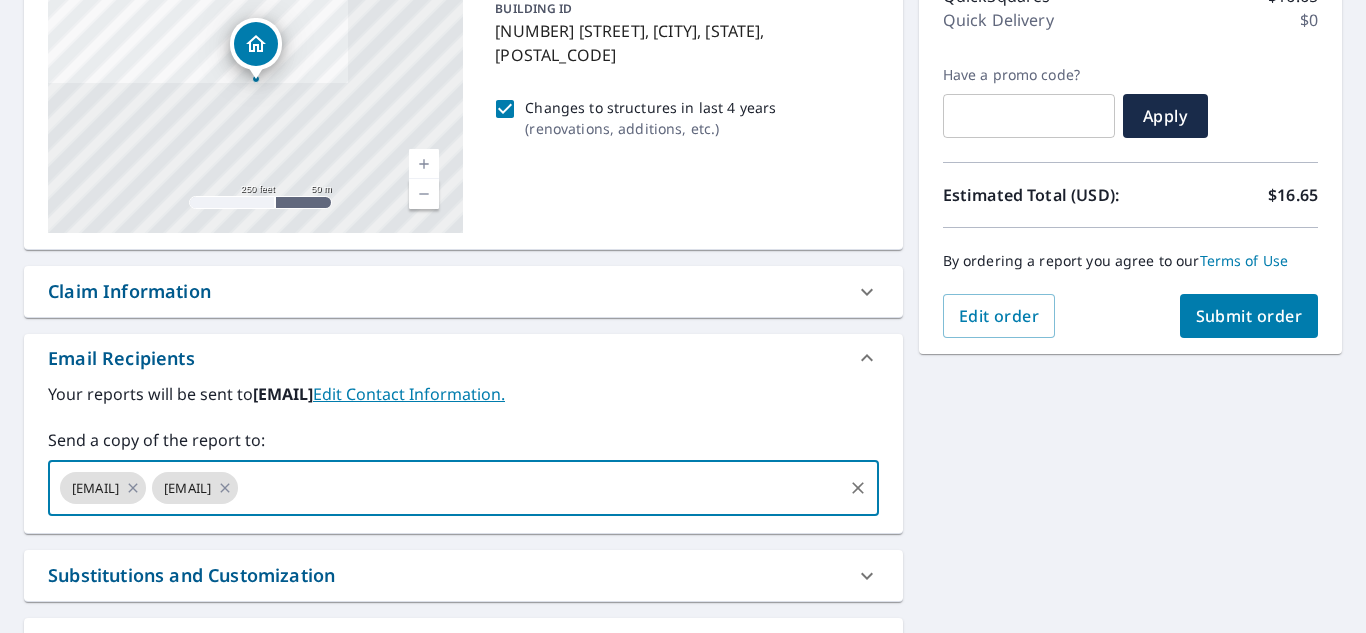 scroll, scrollTop: 285, scrollLeft: 0, axis: vertical 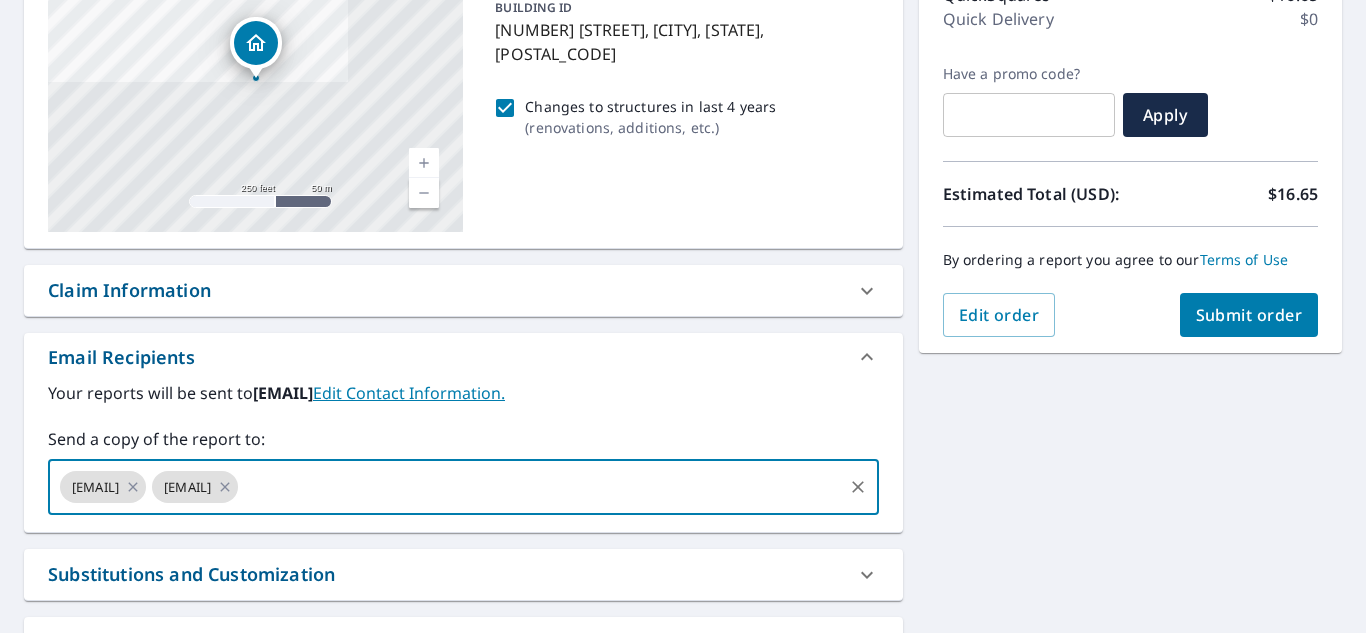 click on "Submit order" at bounding box center [1249, 315] 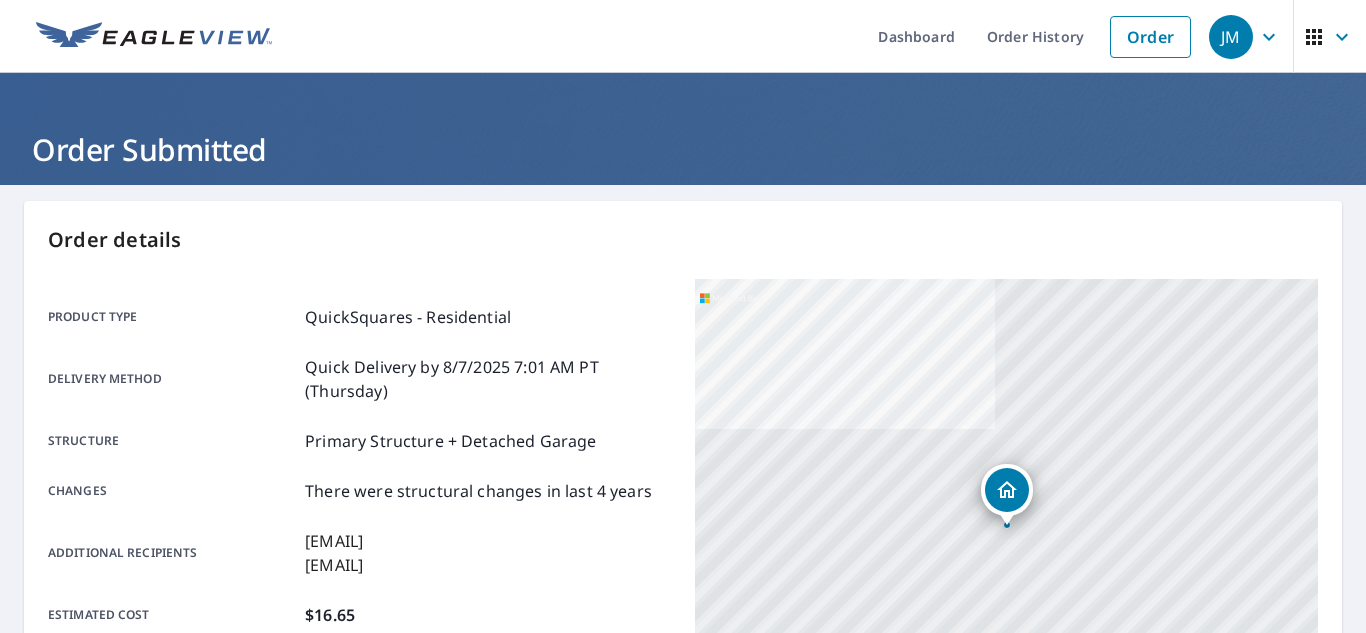 scroll, scrollTop: 544, scrollLeft: 0, axis: vertical 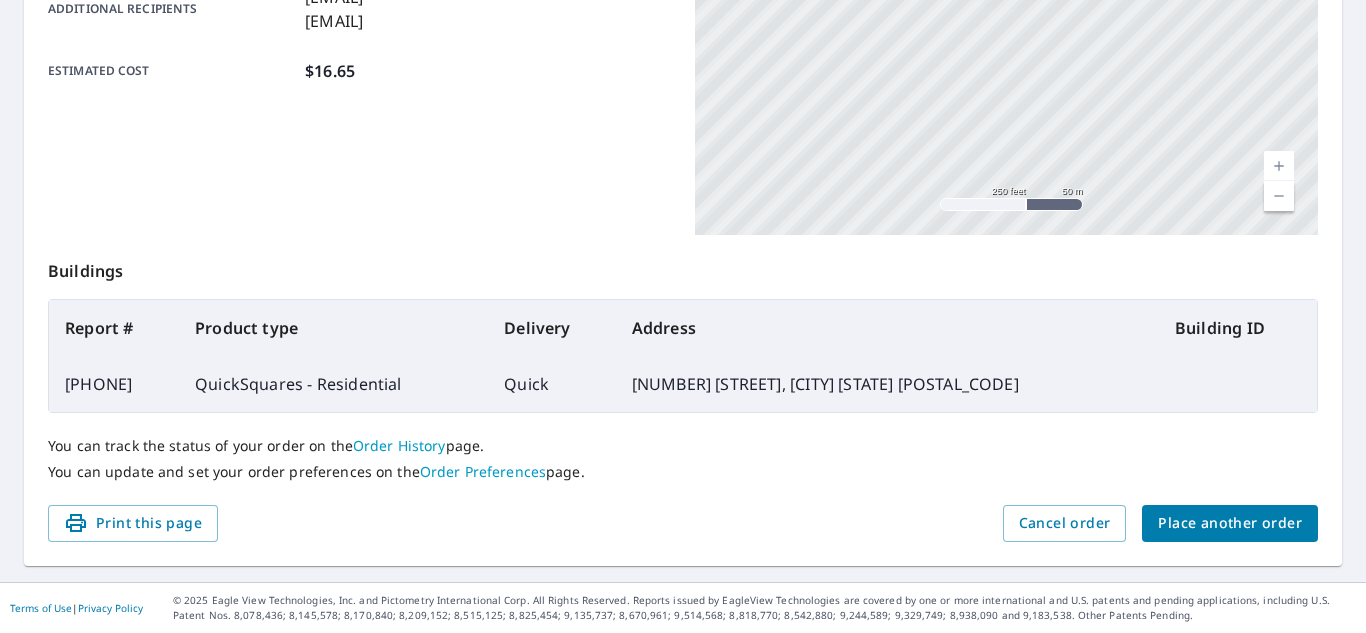 click on "Place another order" at bounding box center (1230, 523) 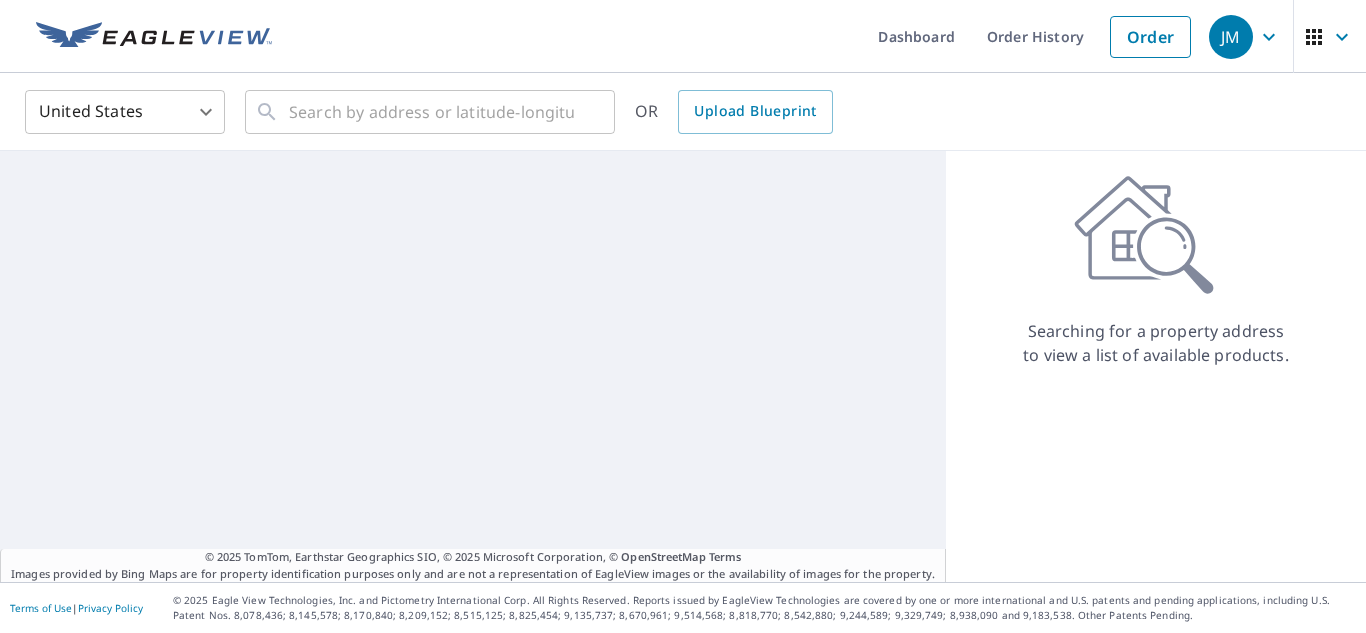 scroll, scrollTop: 0, scrollLeft: 0, axis: both 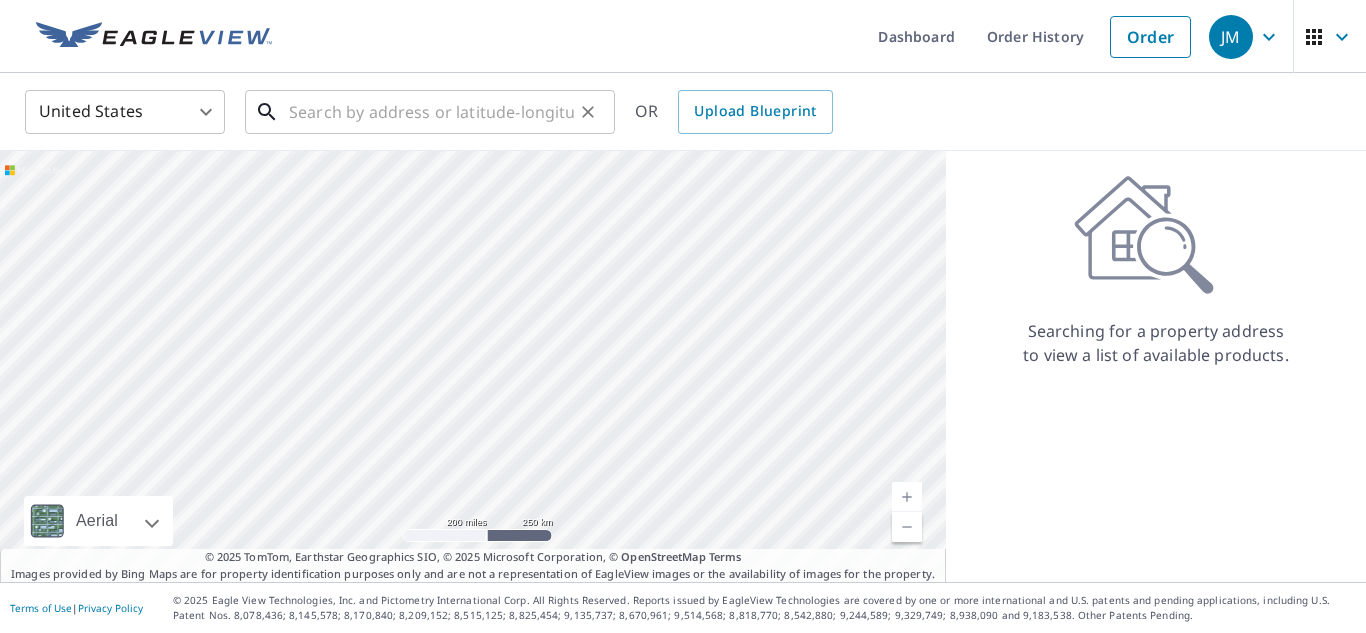 click at bounding box center [431, 112] 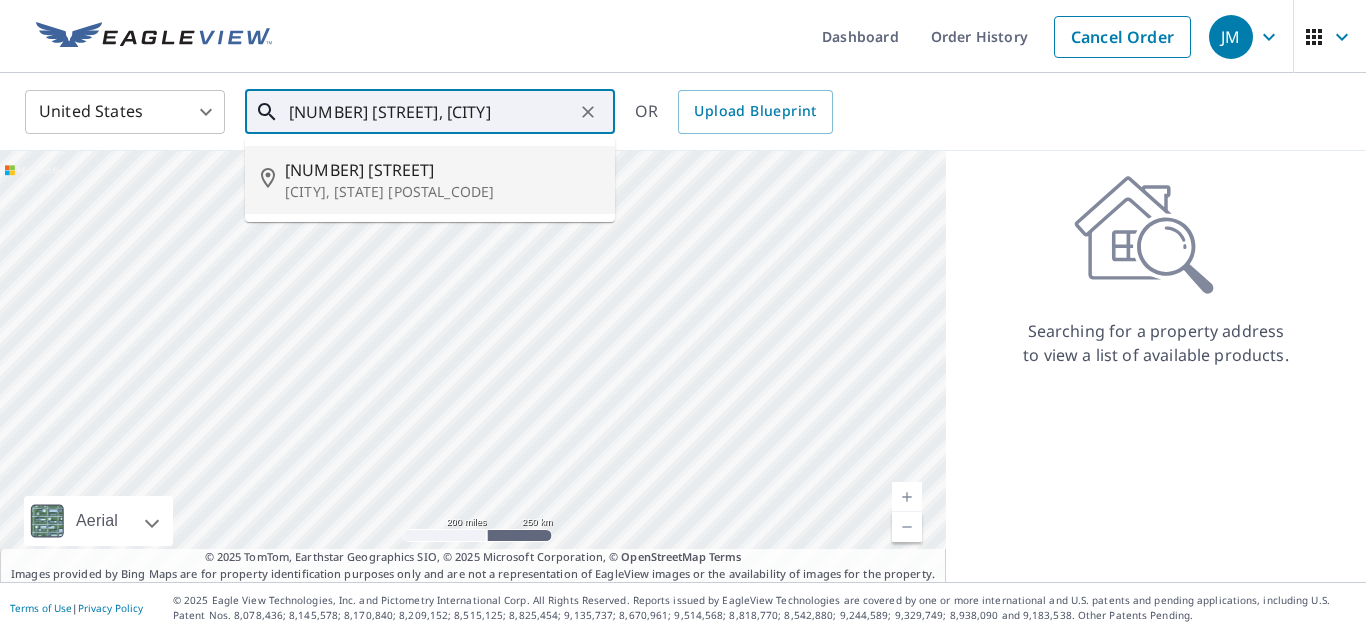 click on "[NUMBER] [STREET]" at bounding box center [442, 170] 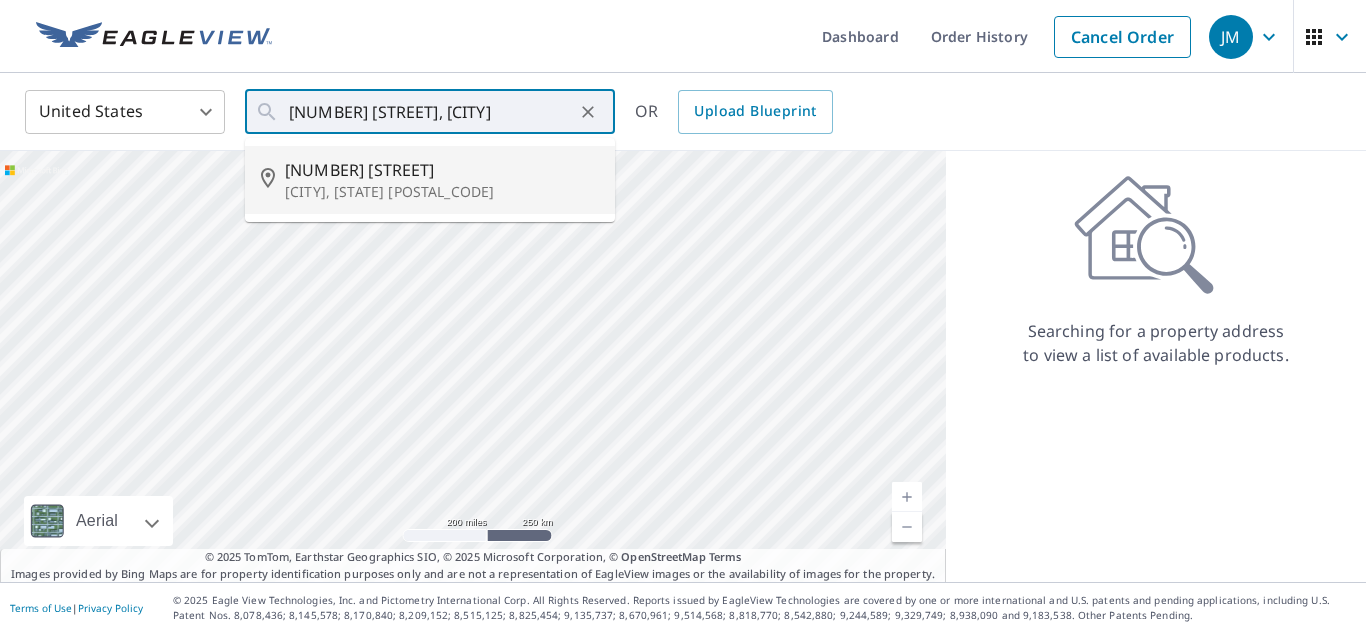 type on "[NUMBER] [STREET] [CITY], [STATE] [POSTAL_CODE]" 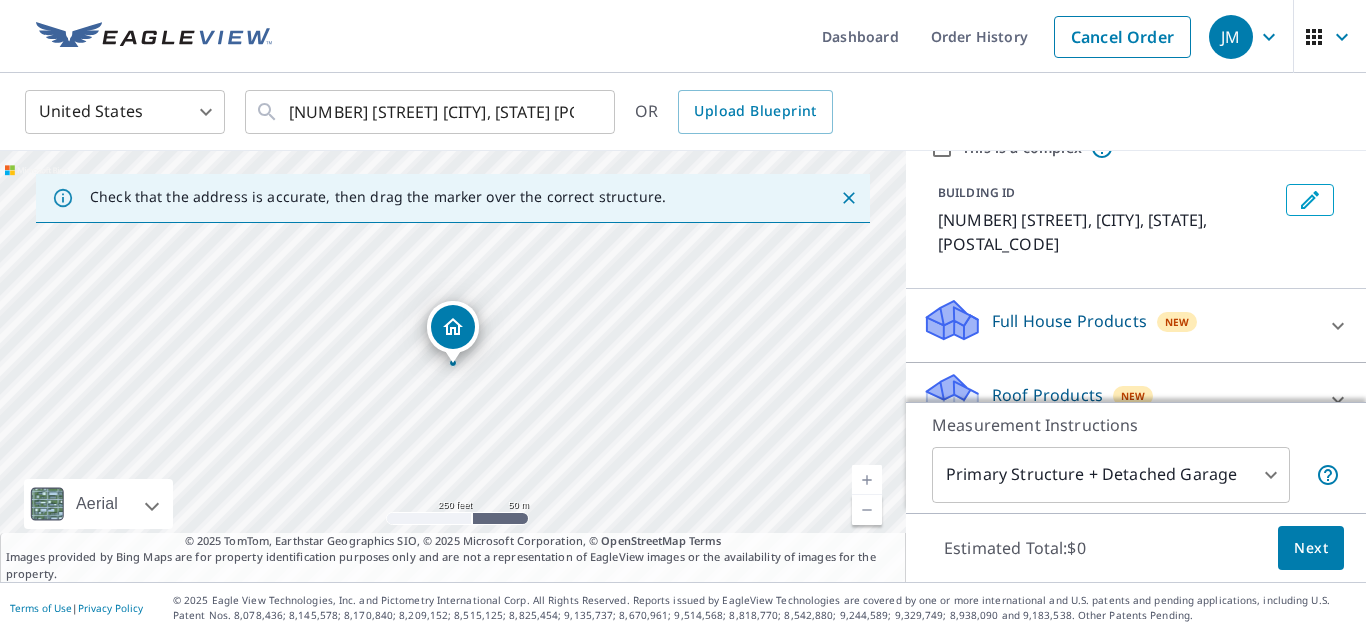 scroll, scrollTop: 110, scrollLeft: 0, axis: vertical 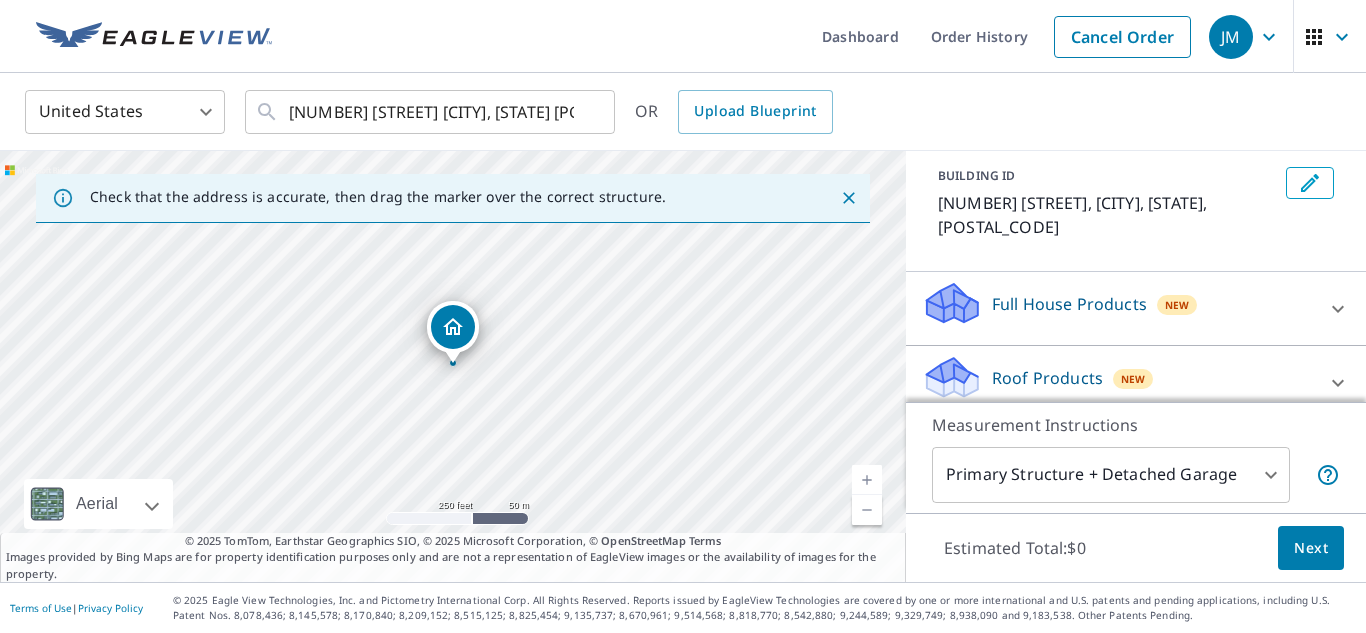 click 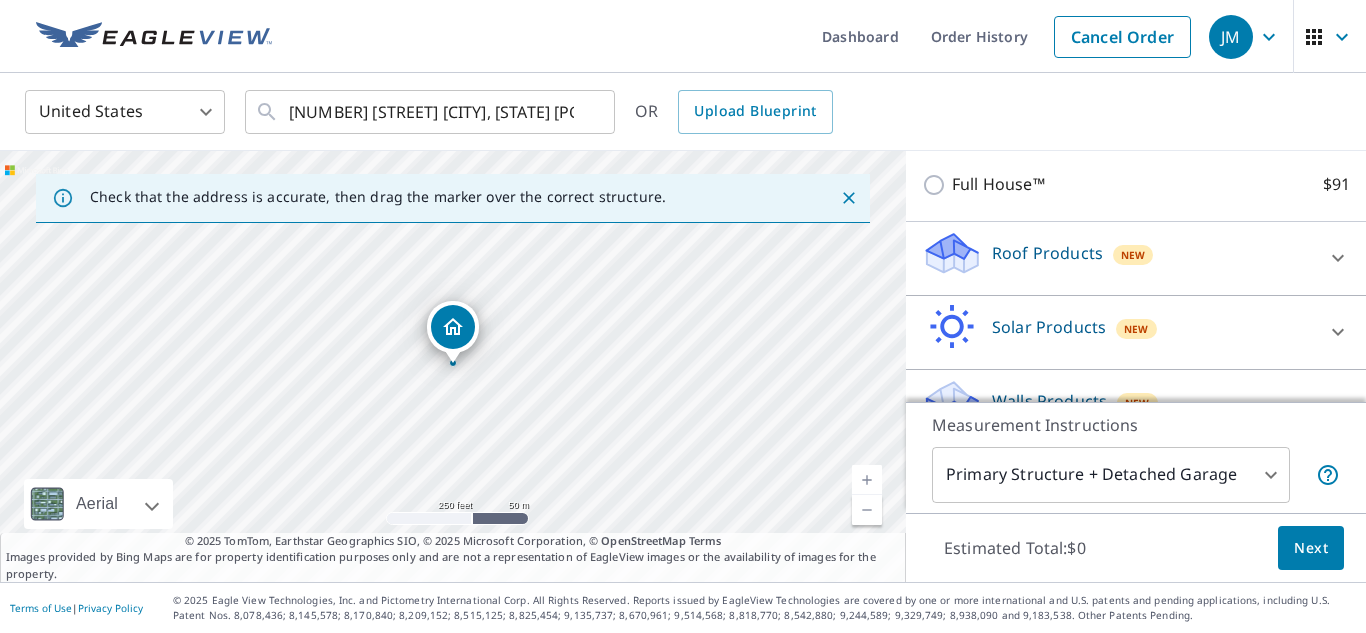 scroll, scrollTop: 309, scrollLeft: 0, axis: vertical 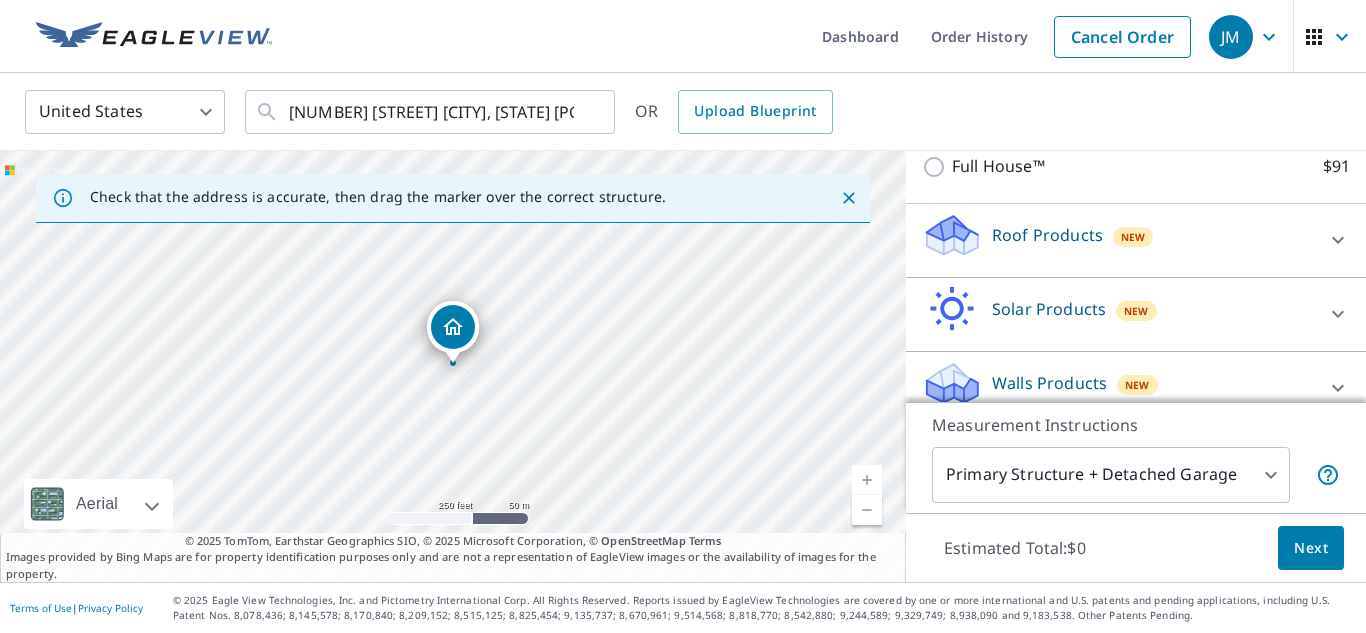 click at bounding box center (1338, 388) 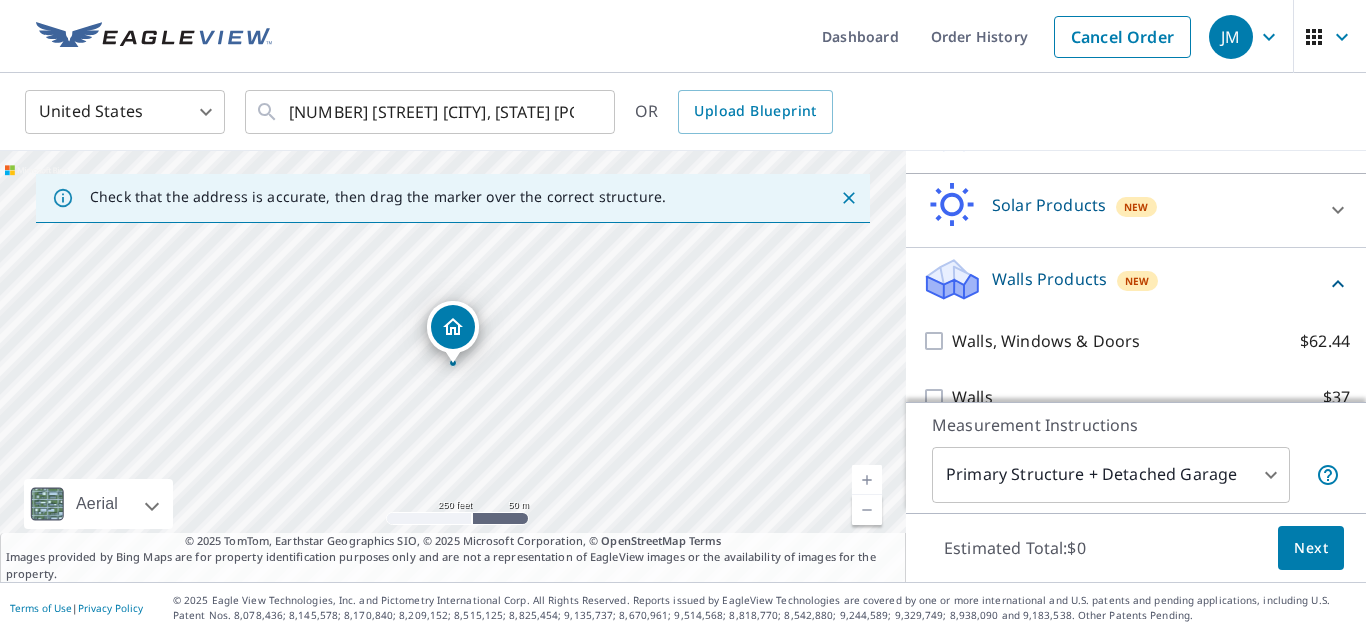 scroll, scrollTop: 422, scrollLeft: 0, axis: vertical 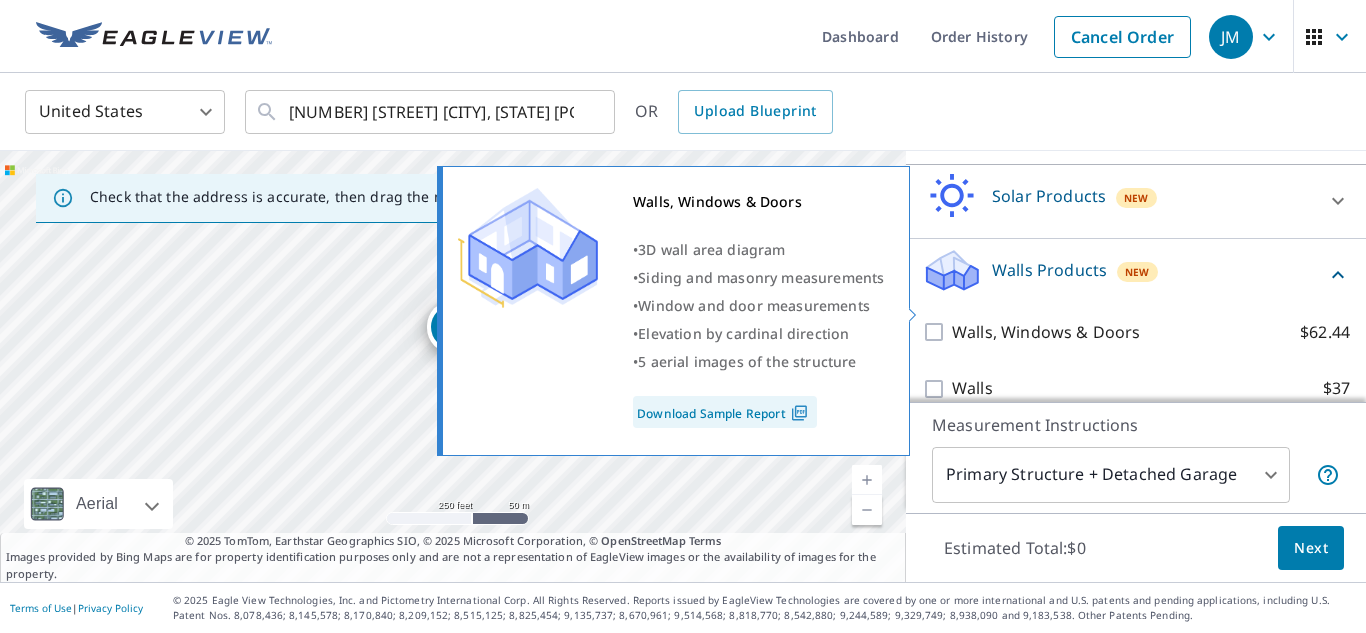 click on "Walls, Windows & Doors $62.44" at bounding box center (937, 332) 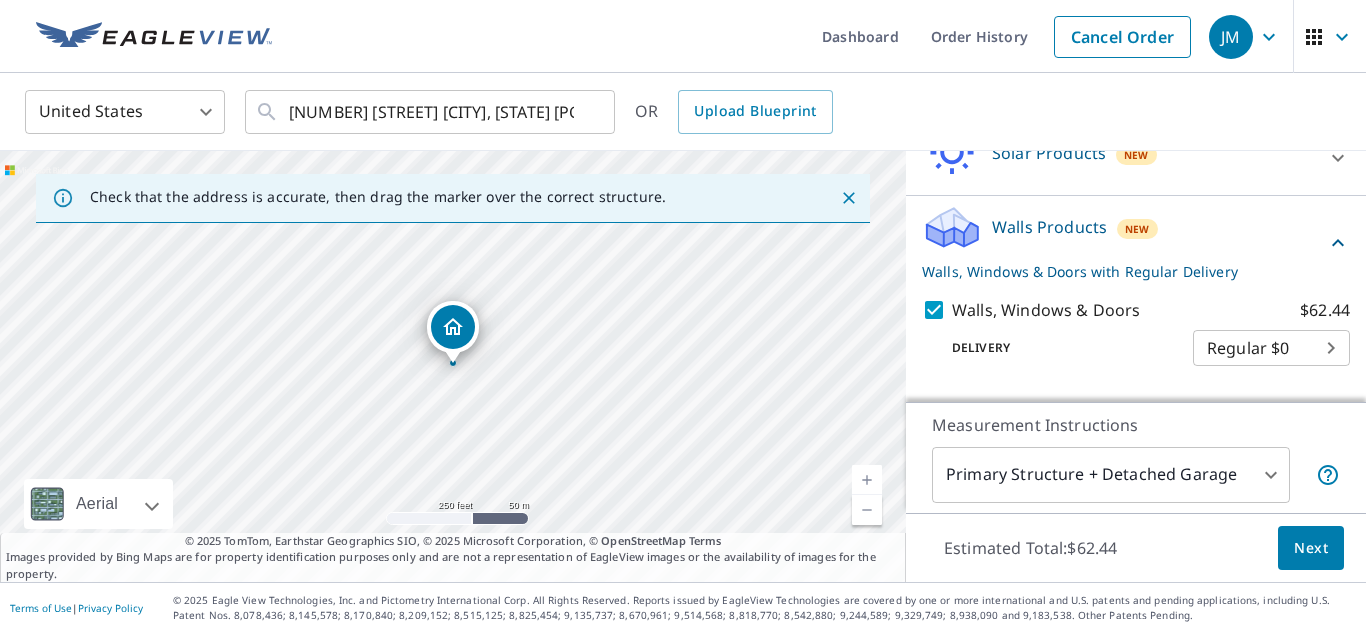 scroll, scrollTop: 487, scrollLeft: 0, axis: vertical 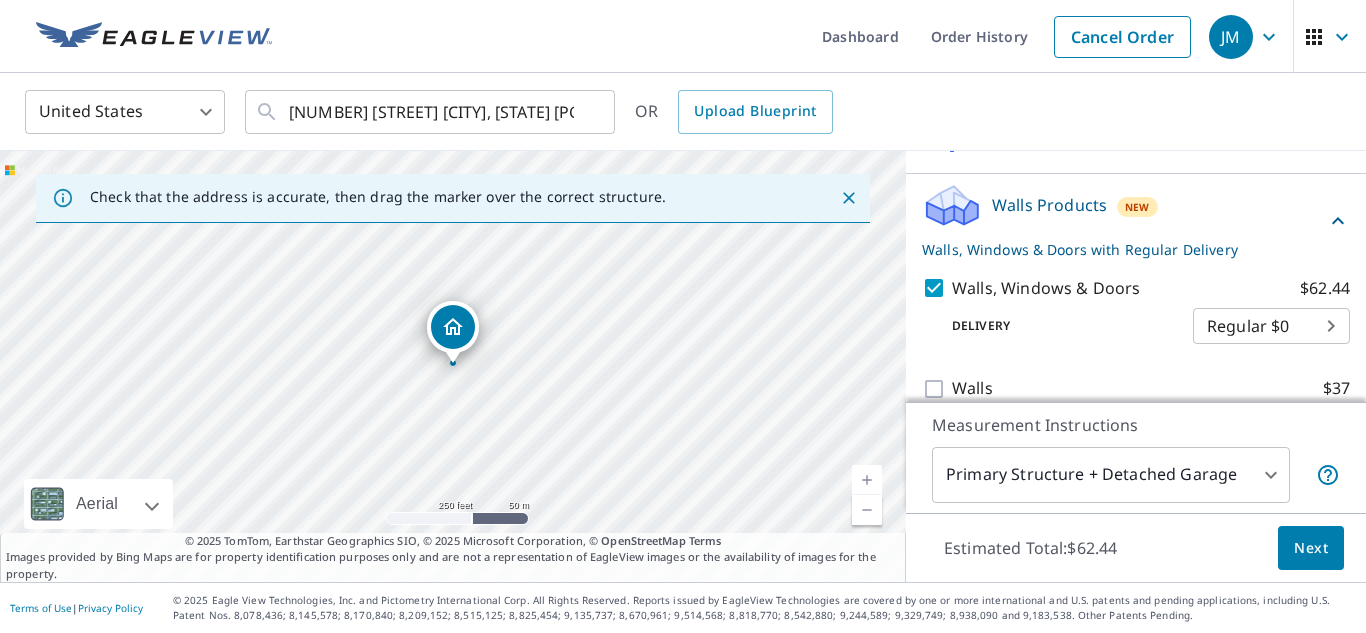 click on "[NUMBER] [STREET], [CITY], [STATE] [POSTAL_CODE]" at bounding box center [683, 316] 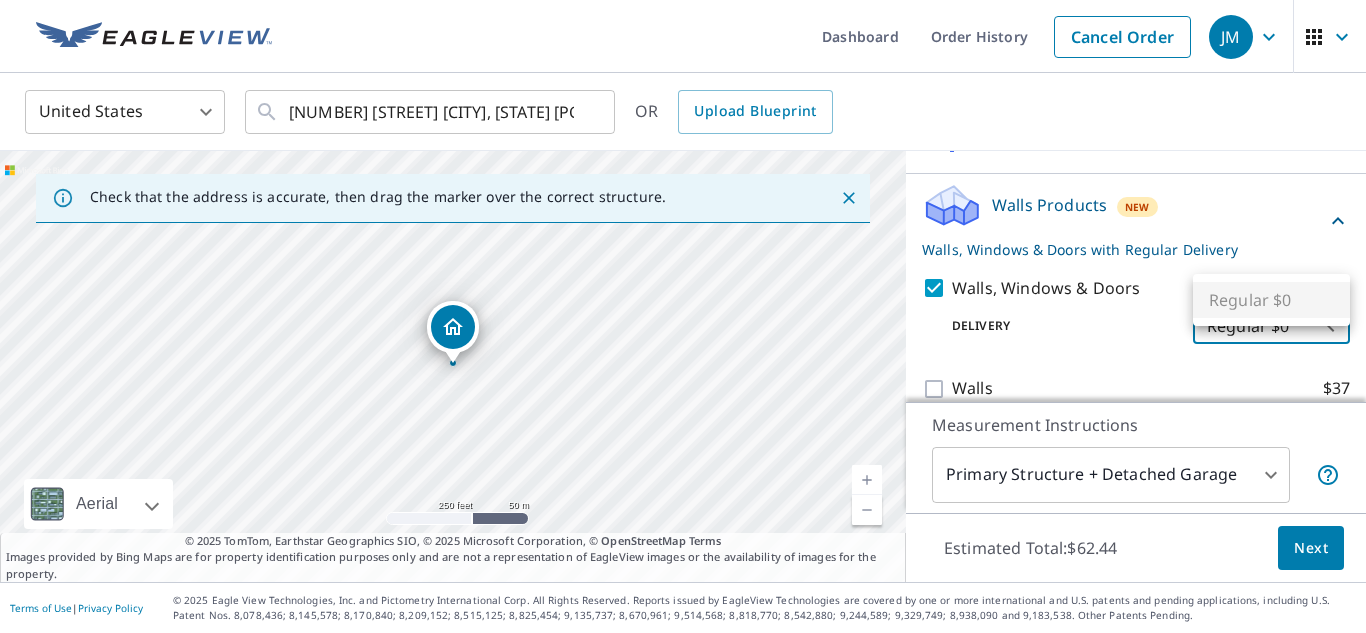 click on "Regular $0" at bounding box center (1271, 300) 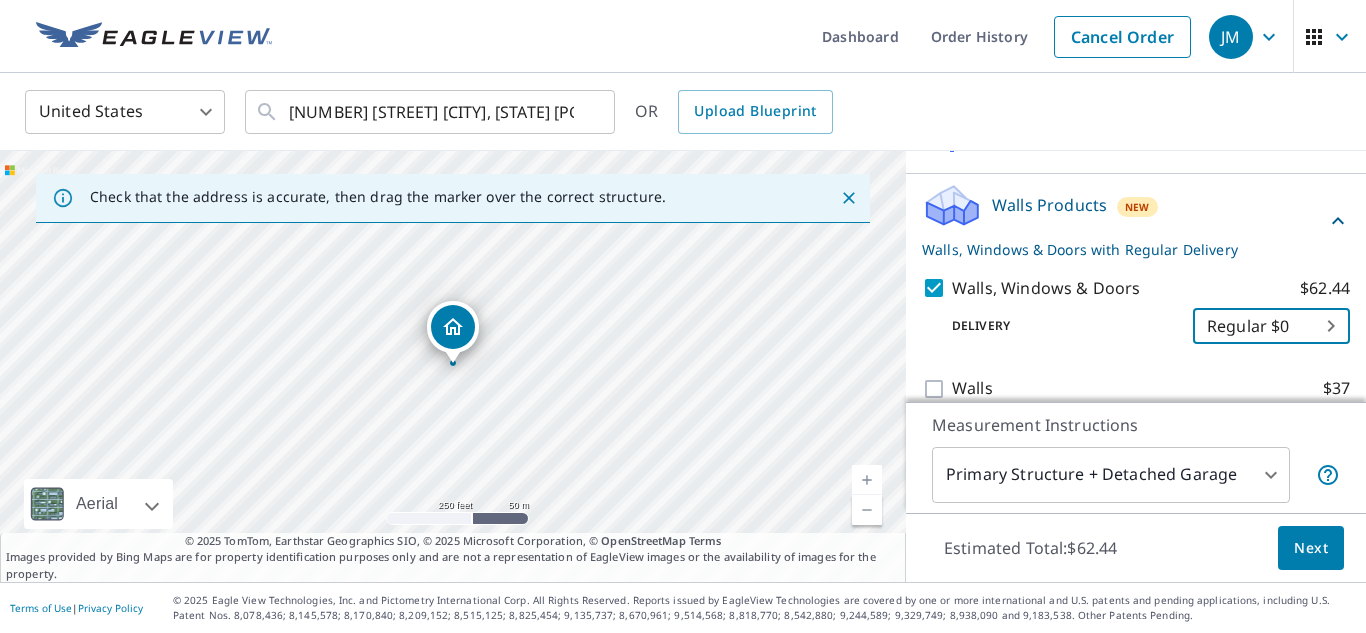 click on "Next" at bounding box center (1311, 548) 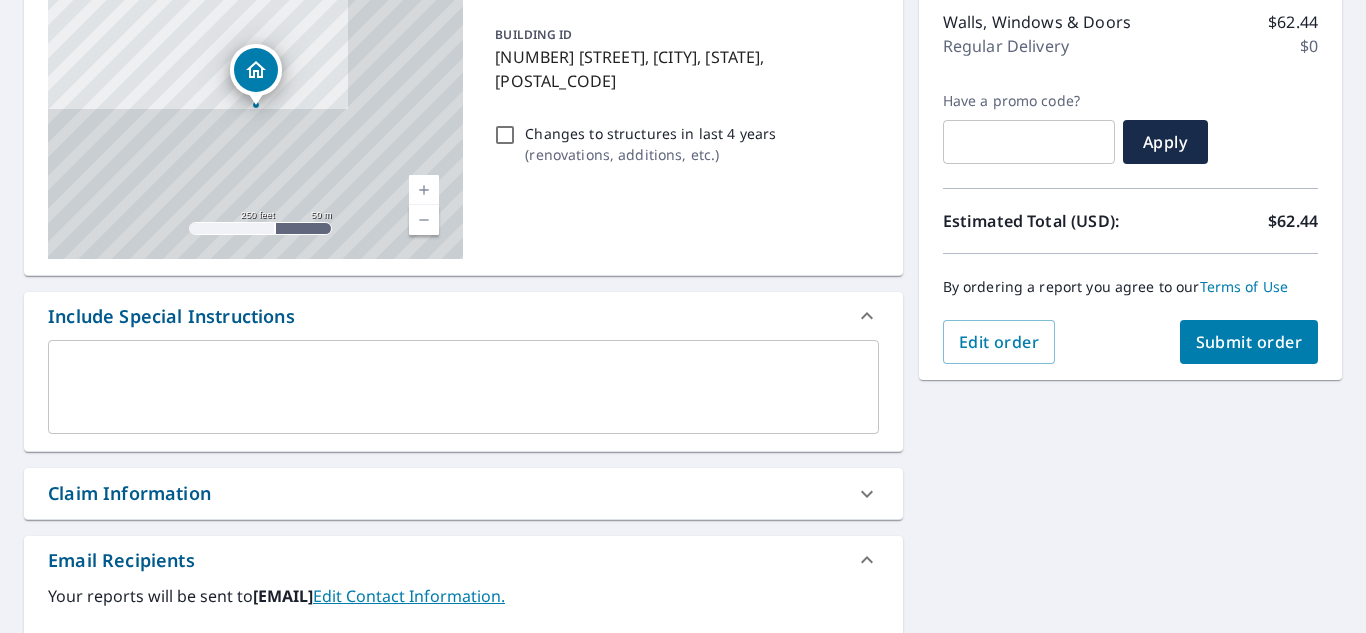 scroll, scrollTop: 332, scrollLeft: 0, axis: vertical 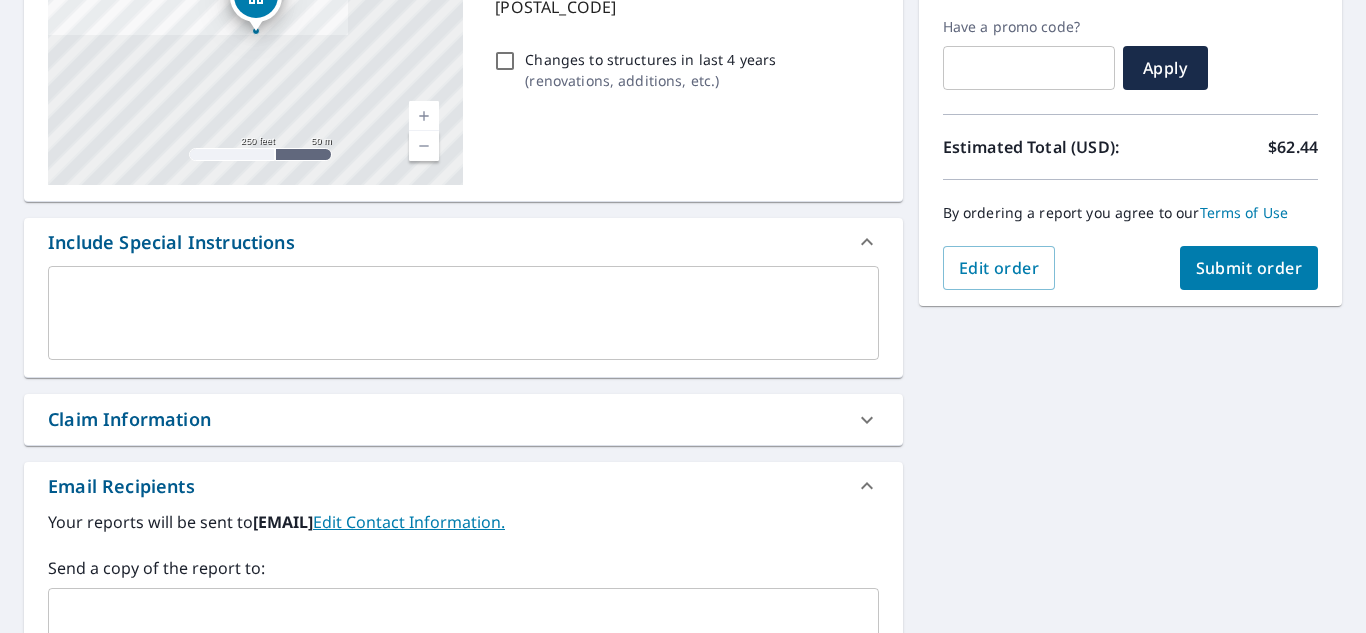 click on "Changes to structures in last 4 years ( renovations, additions, etc. )" at bounding box center [505, 61] 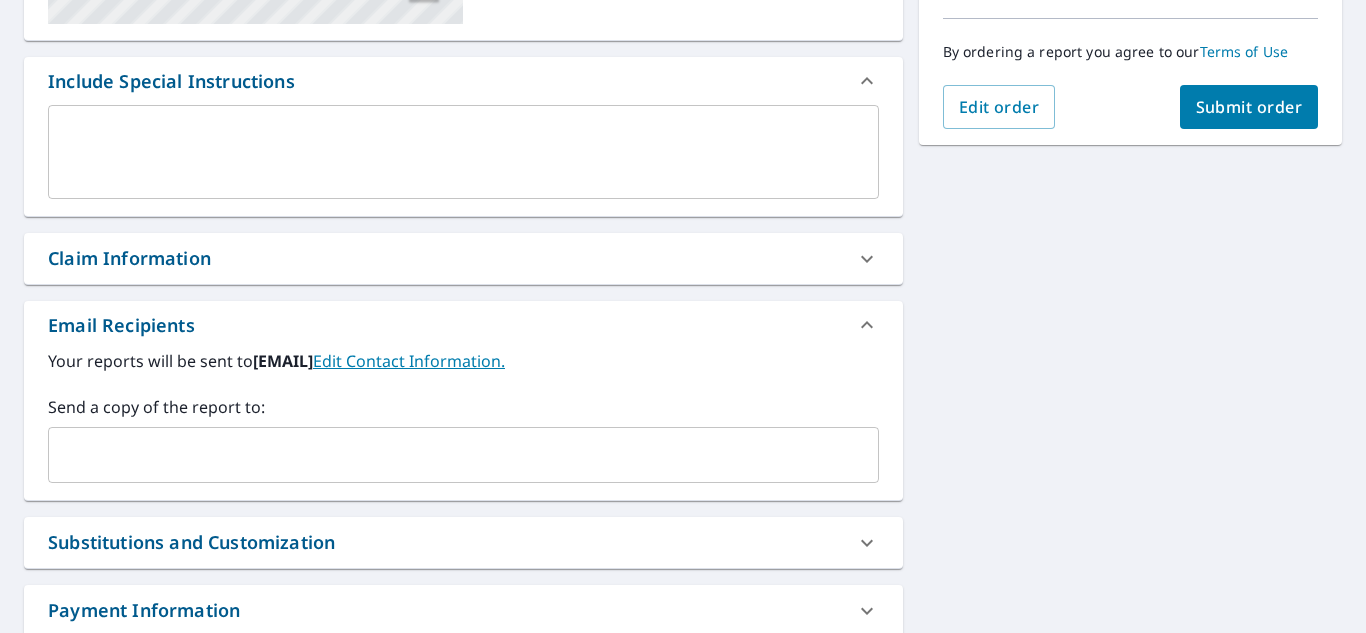 scroll, scrollTop: 500, scrollLeft: 0, axis: vertical 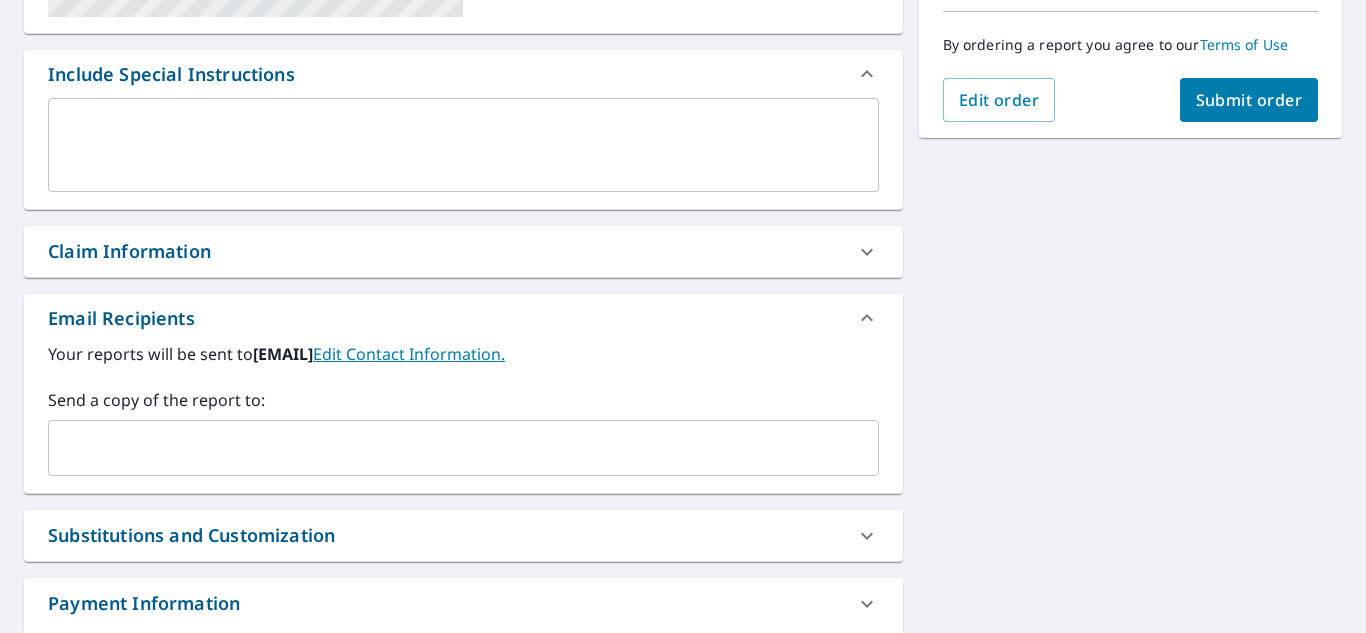 click at bounding box center (448, 448) 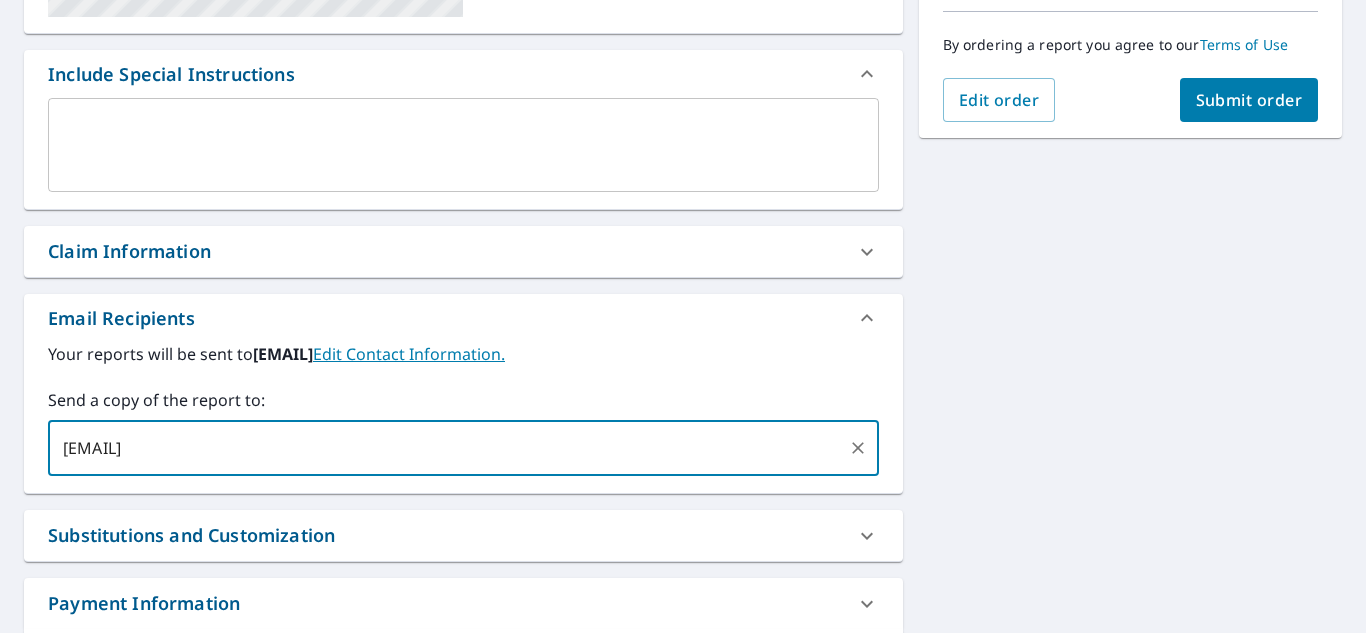 type on "[EMAIL]" 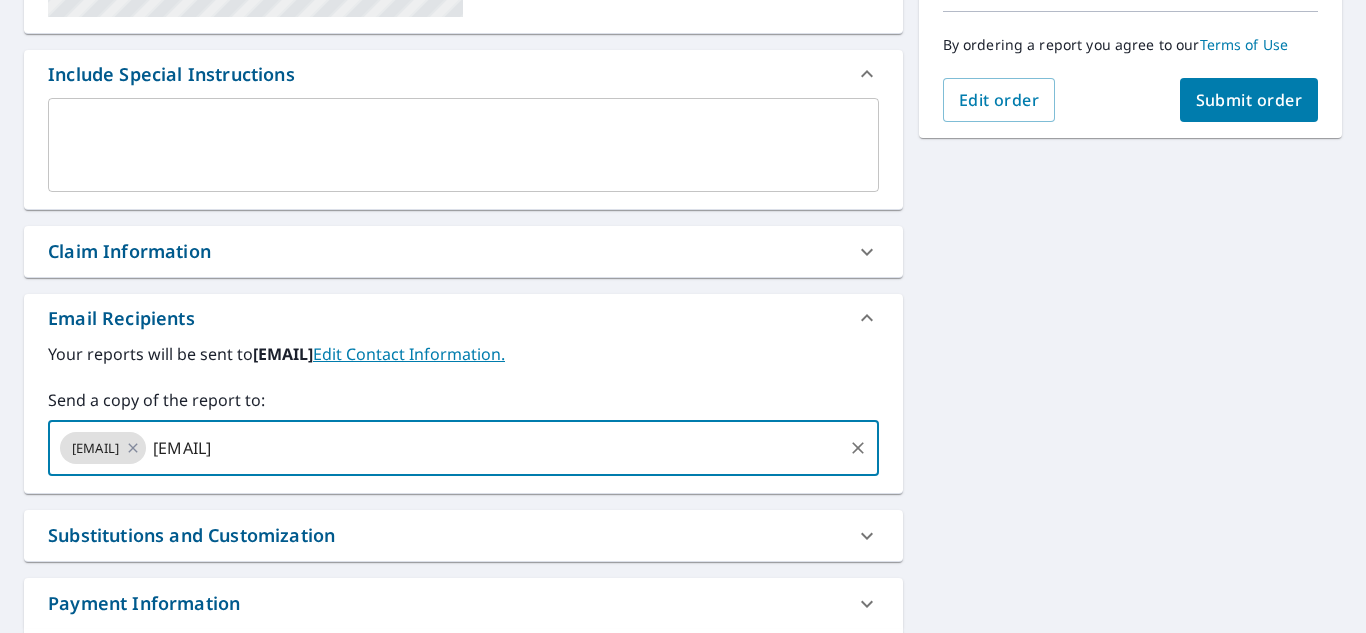 type on "[EMAIL]" 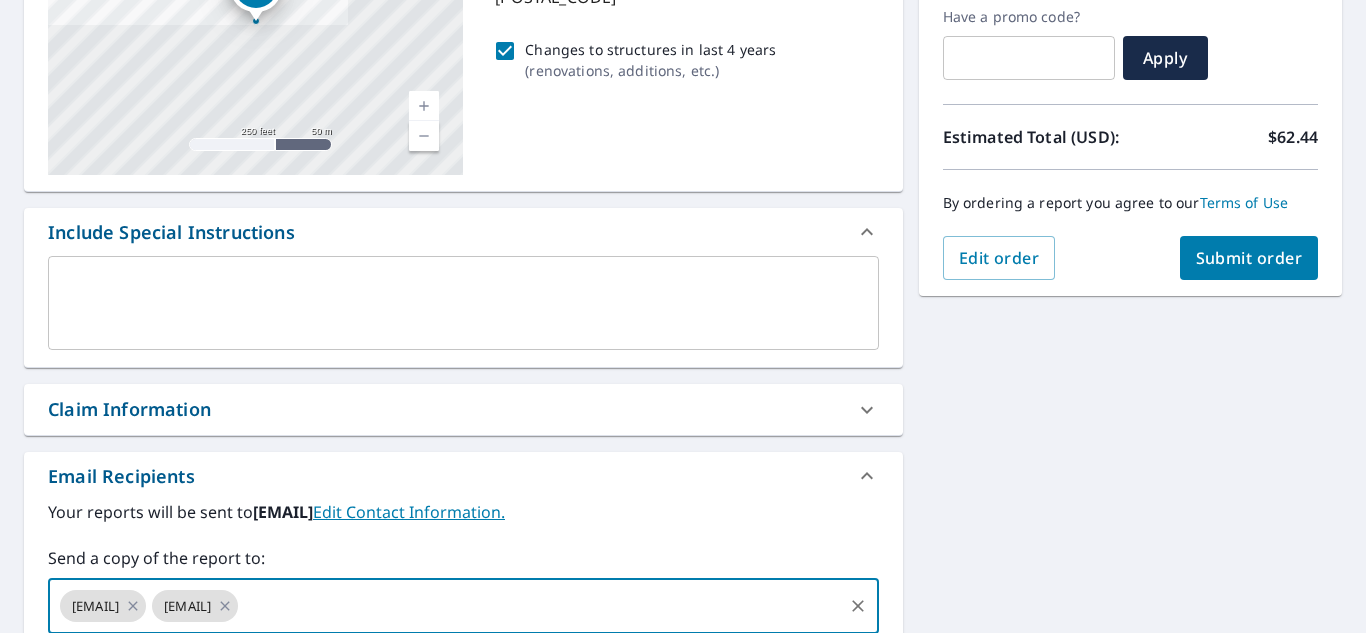 scroll, scrollTop: 328, scrollLeft: 0, axis: vertical 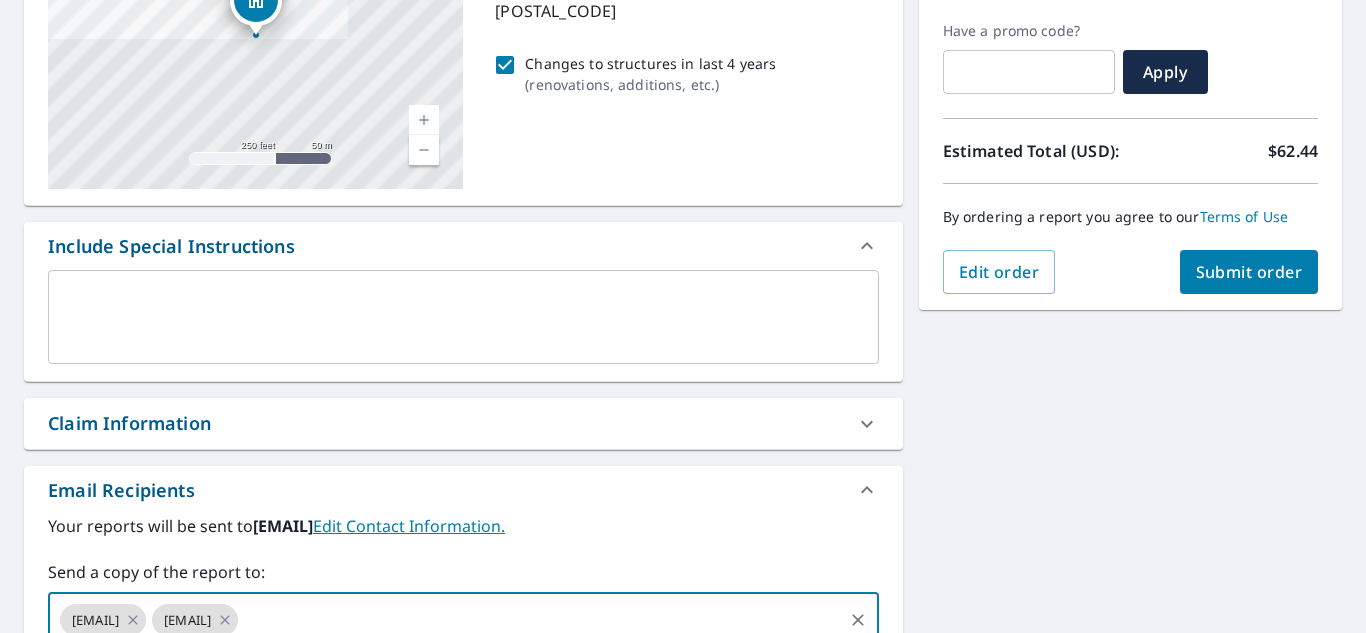 click on "Submit order" at bounding box center (1249, 272) 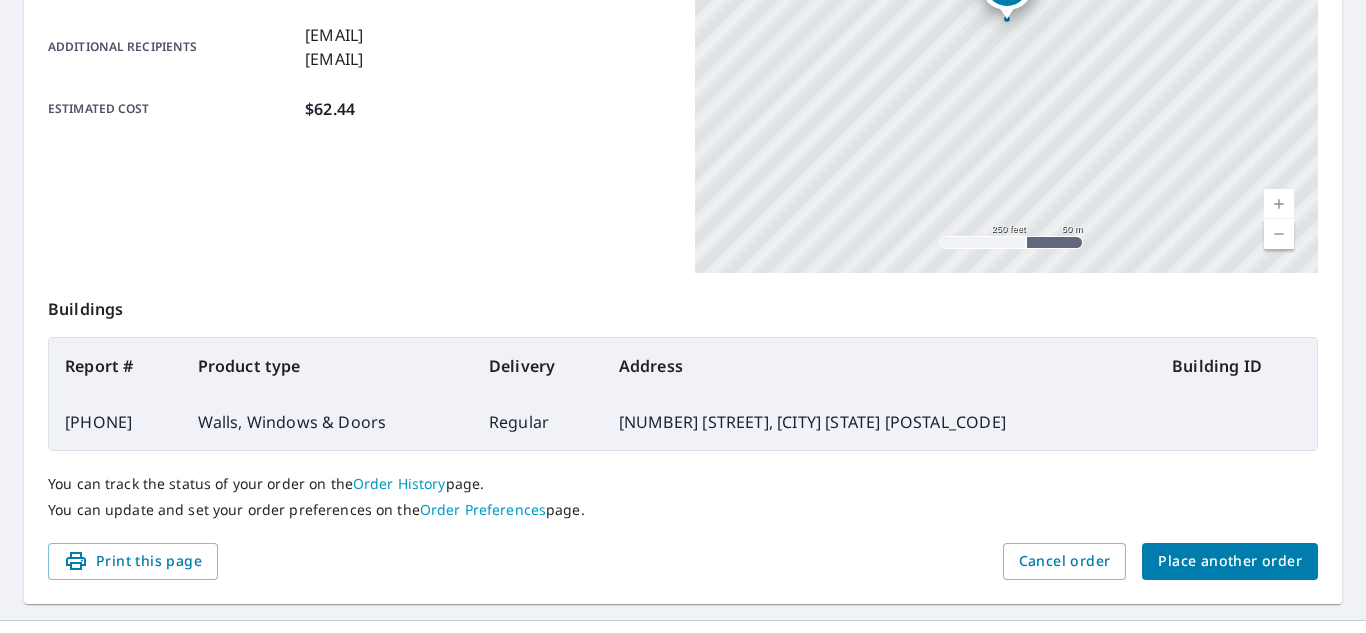scroll, scrollTop: 544, scrollLeft: 0, axis: vertical 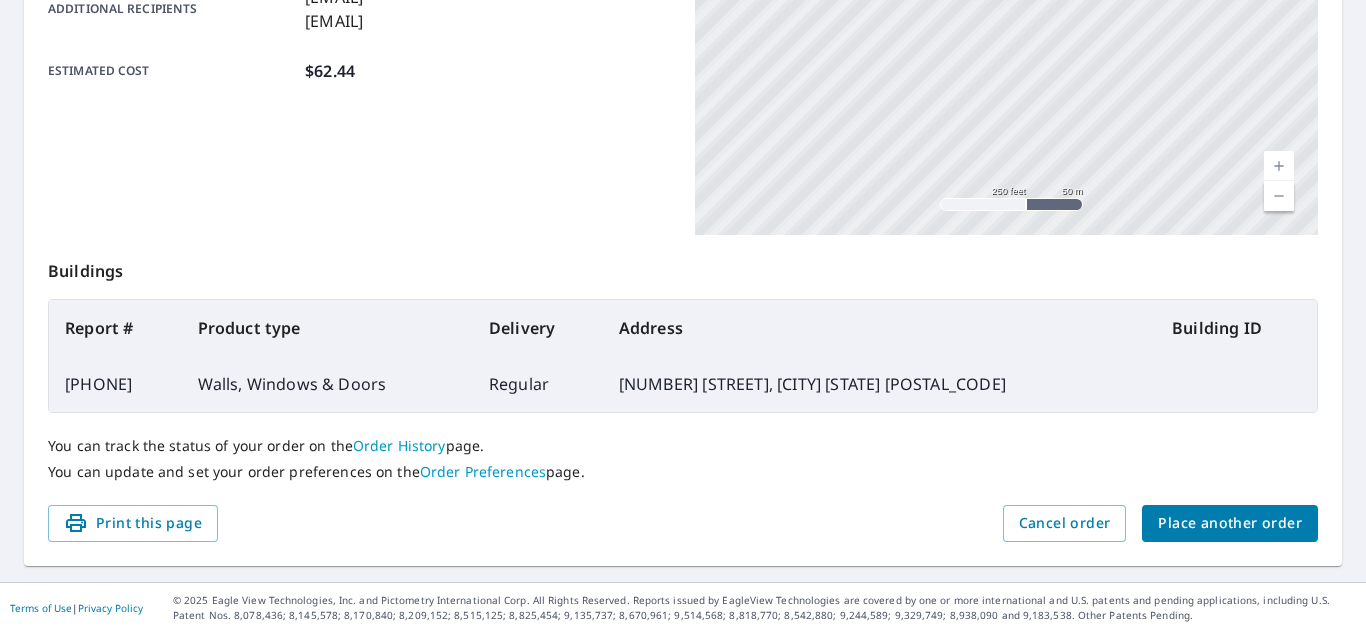 click on "Place another order" at bounding box center (1230, 523) 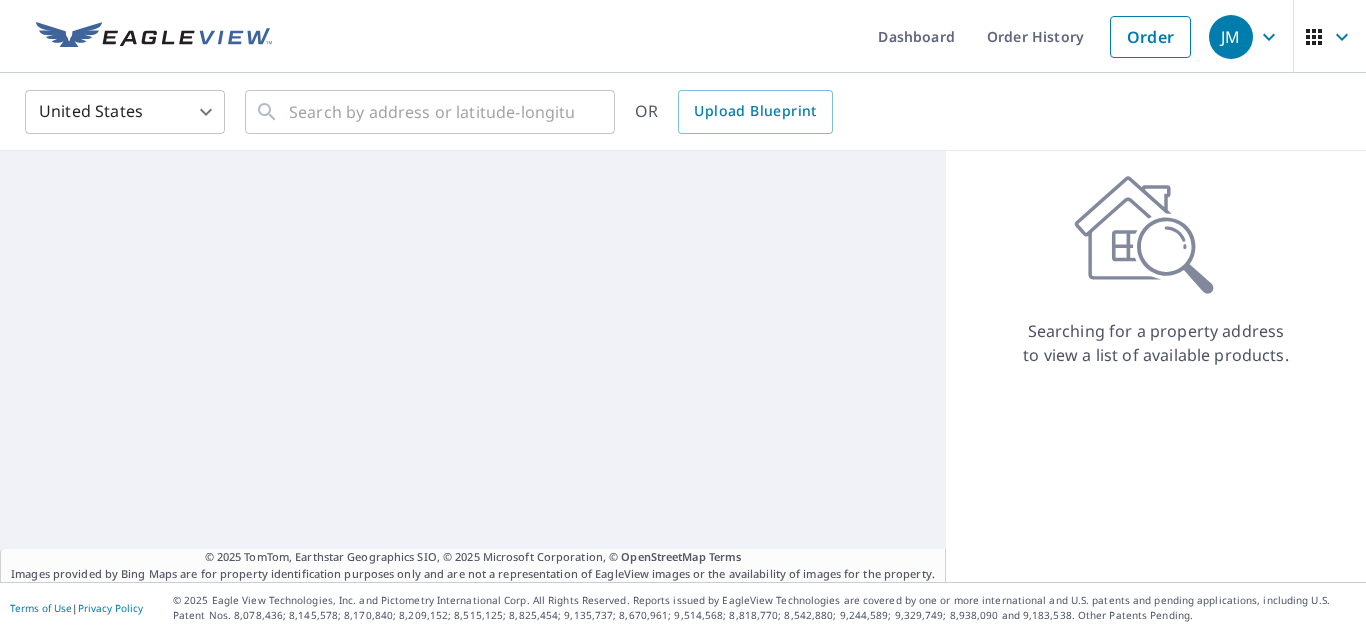 scroll, scrollTop: 0, scrollLeft: 0, axis: both 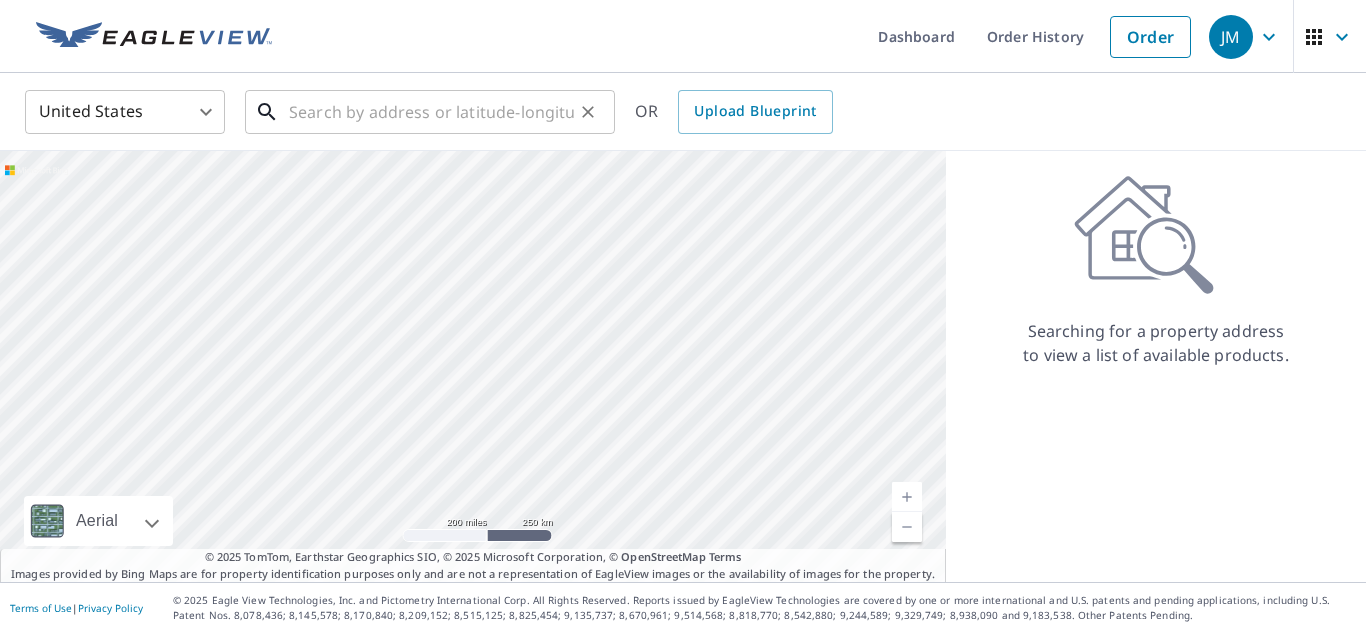 click at bounding box center [431, 112] 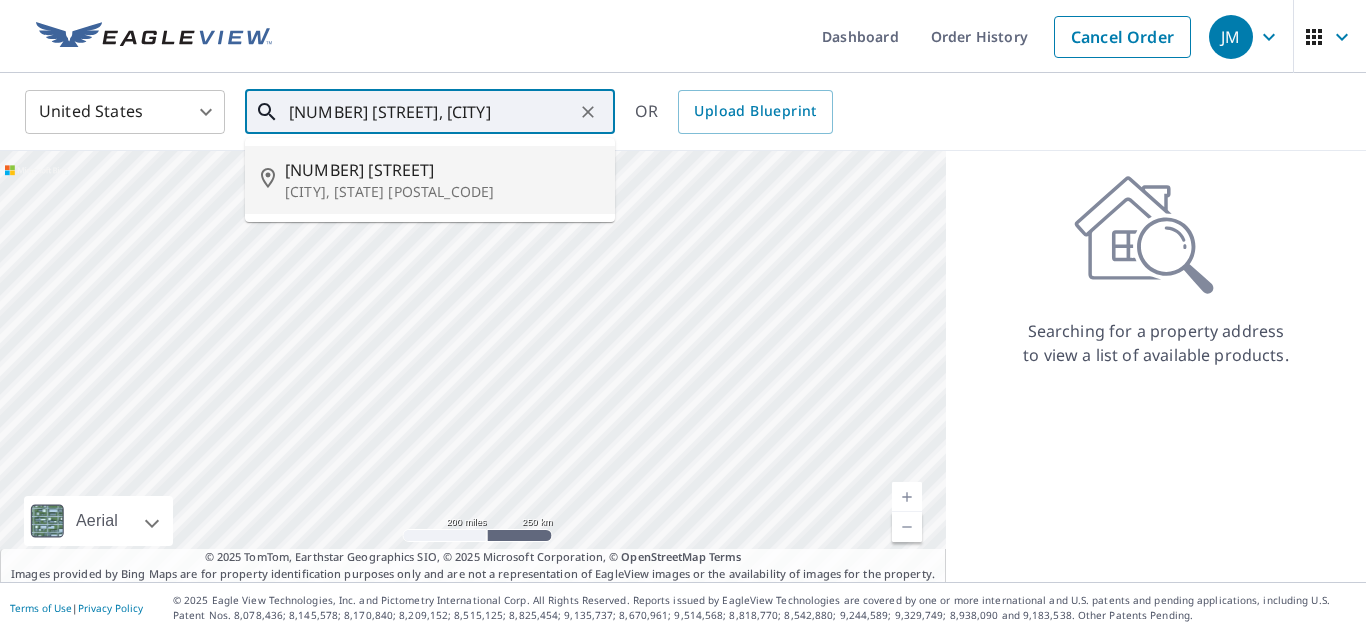 click on "[NUMBER] [STREET]" at bounding box center [442, 170] 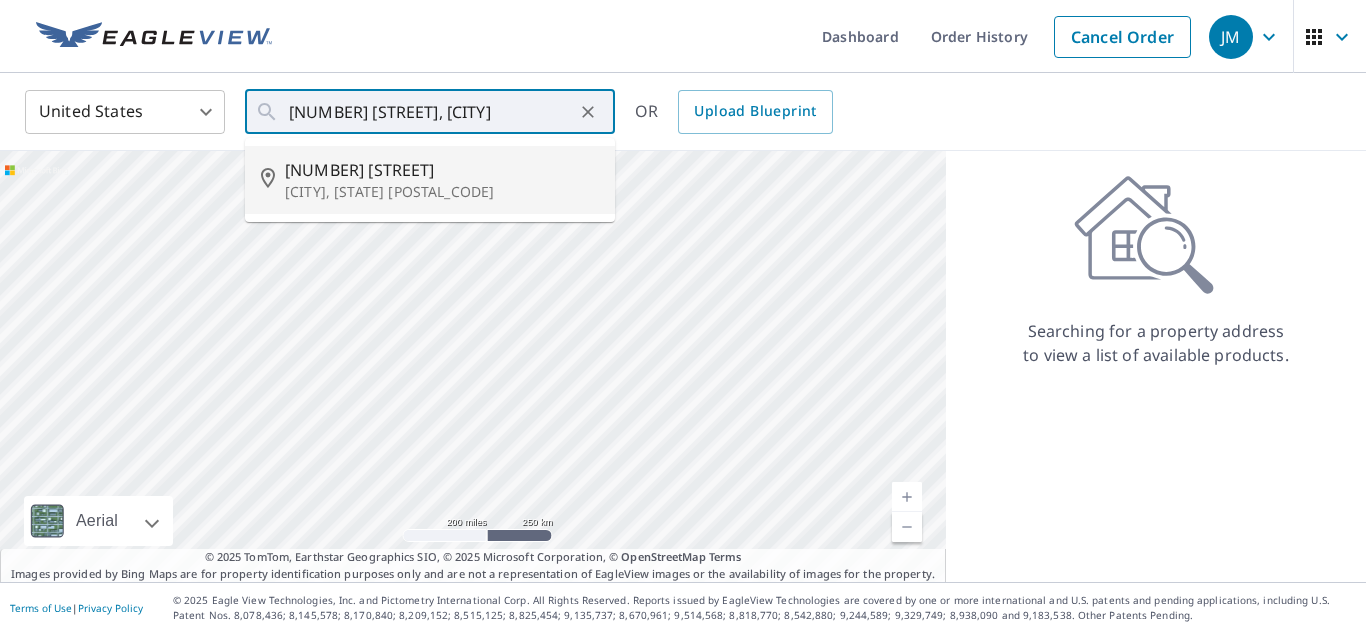 type on "[NUMBER] [STREET] [CITY], [STATE] [POSTAL_CODE]" 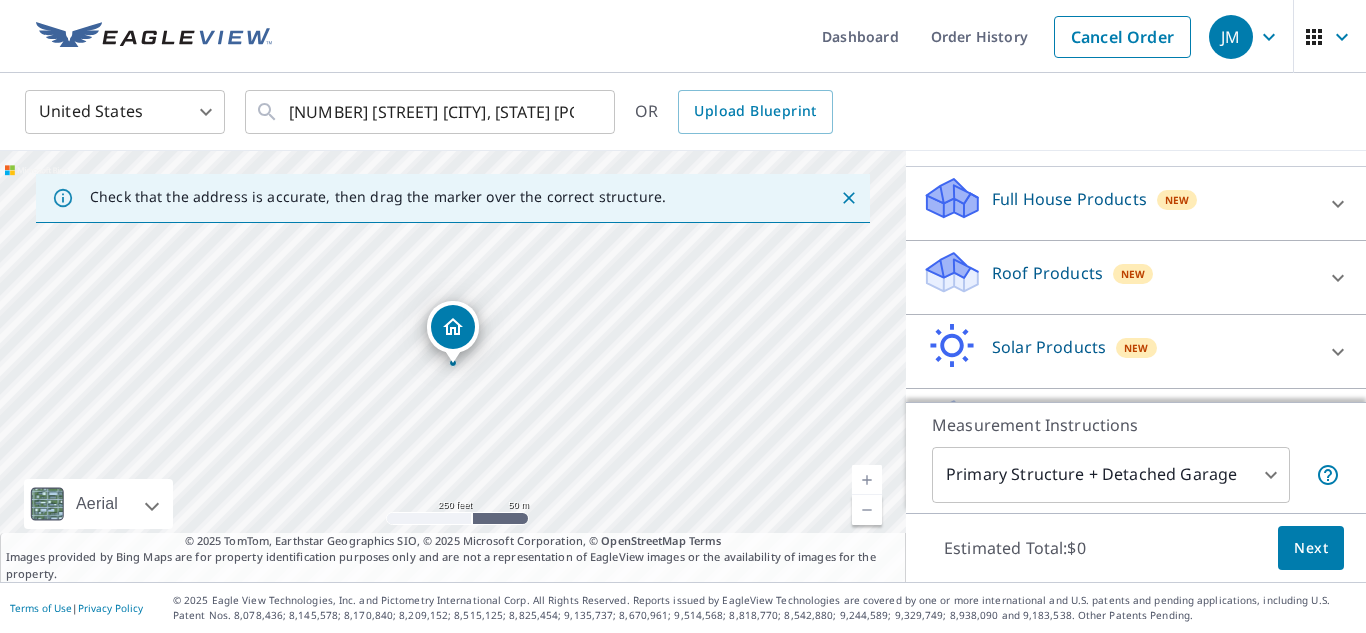 scroll, scrollTop: 252, scrollLeft: 0, axis: vertical 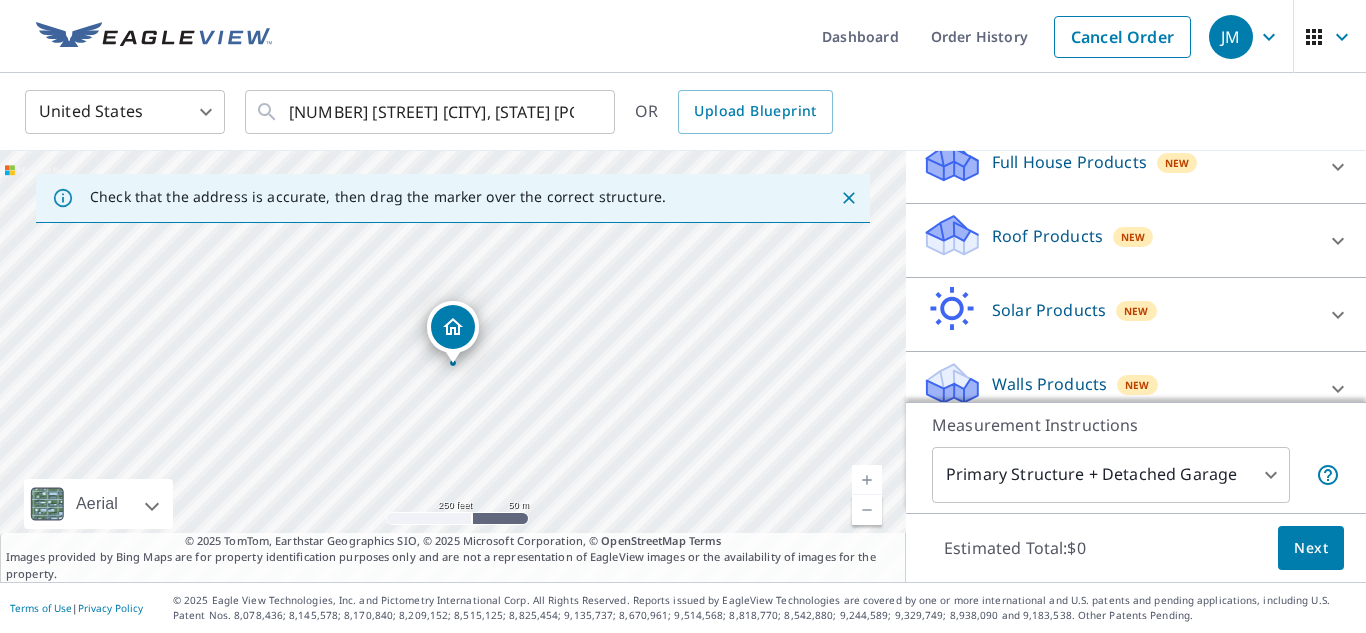 click 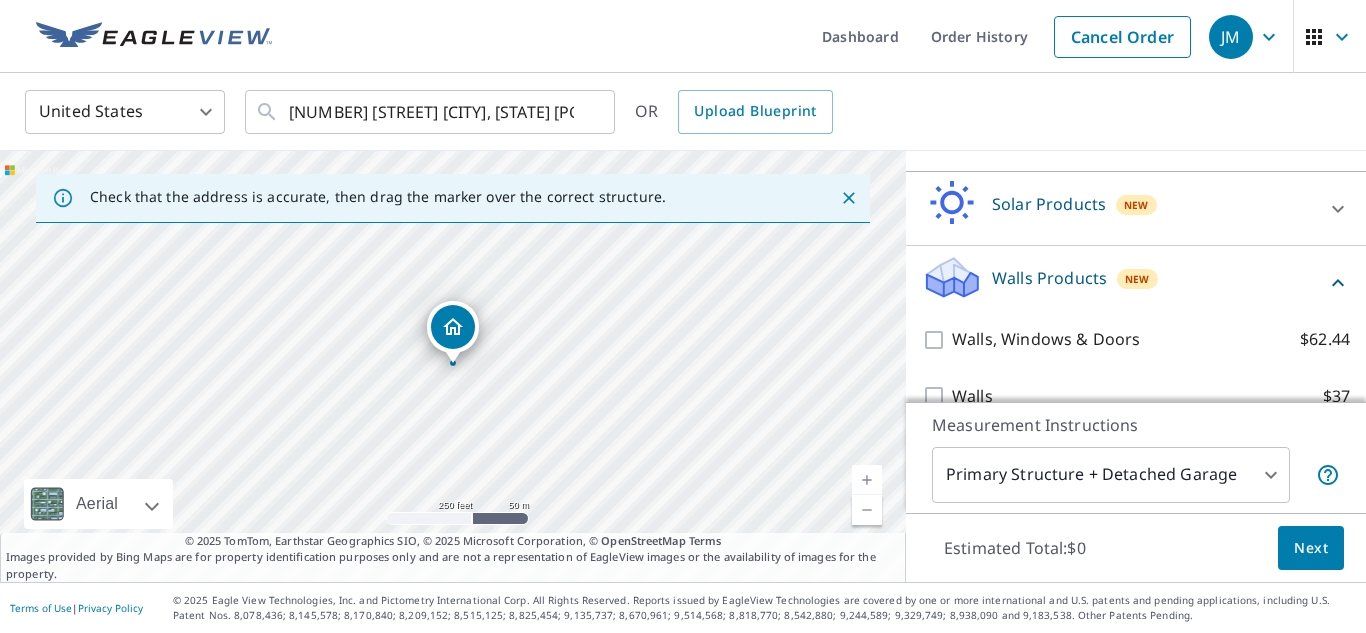 scroll, scrollTop: 365, scrollLeft: 0, axis: vertical 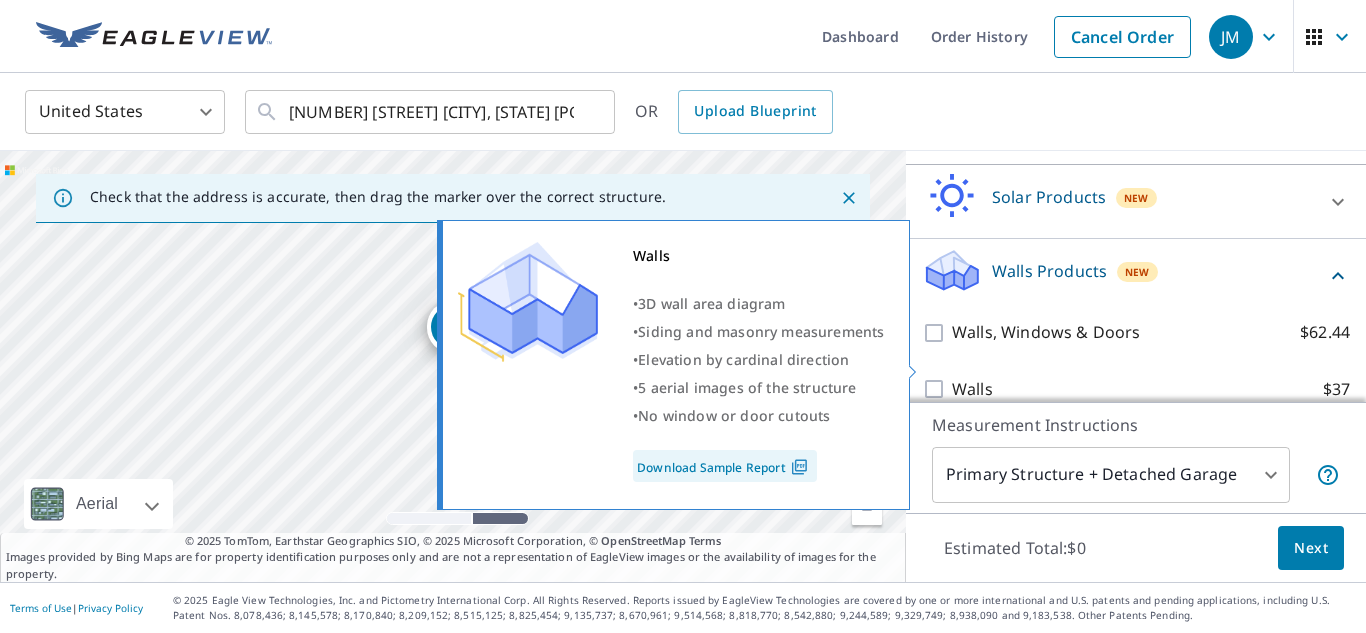 click on "Walls $37" at bounding box center (937, 389) 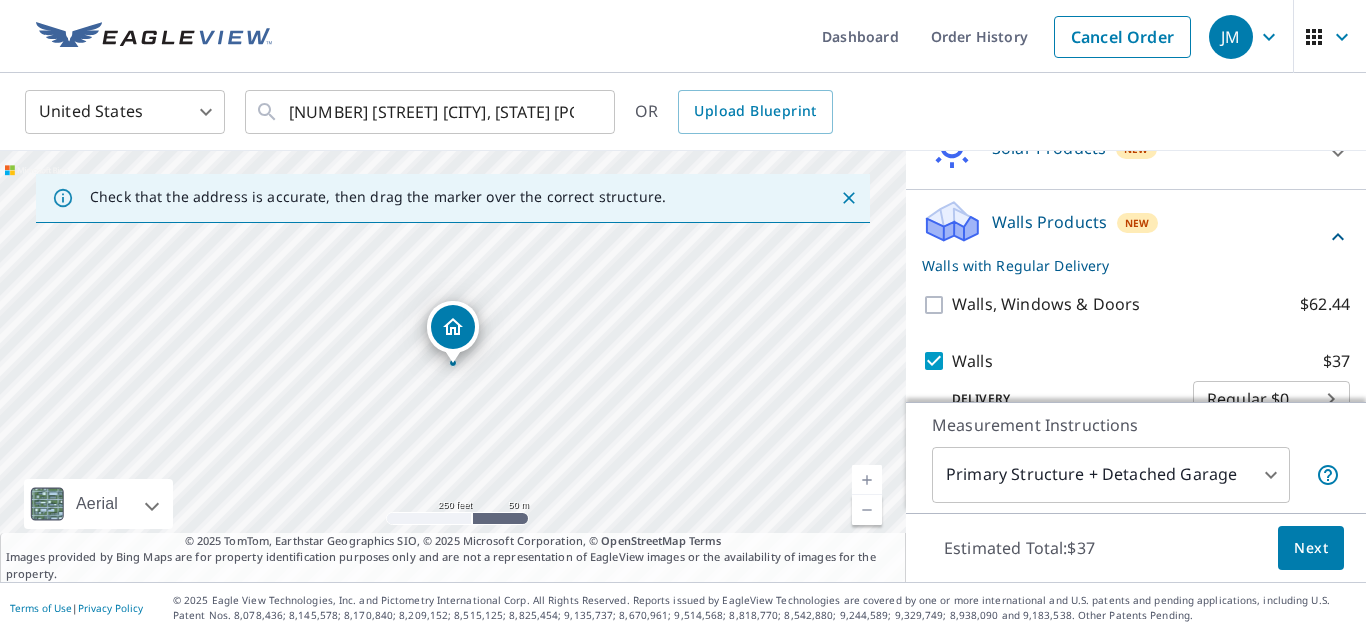 scroll, scrollTop: 430, scrollLeft: 0, axis: vertical 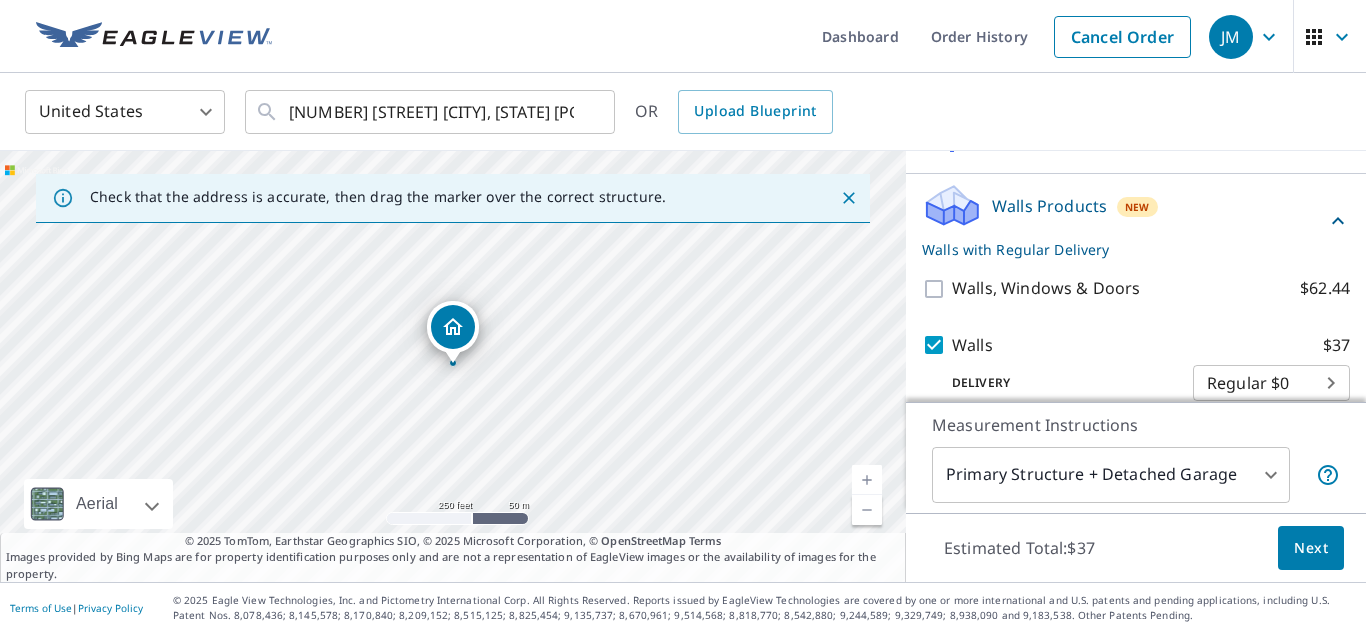 click on "Next" at bounding box center (1311, 548) 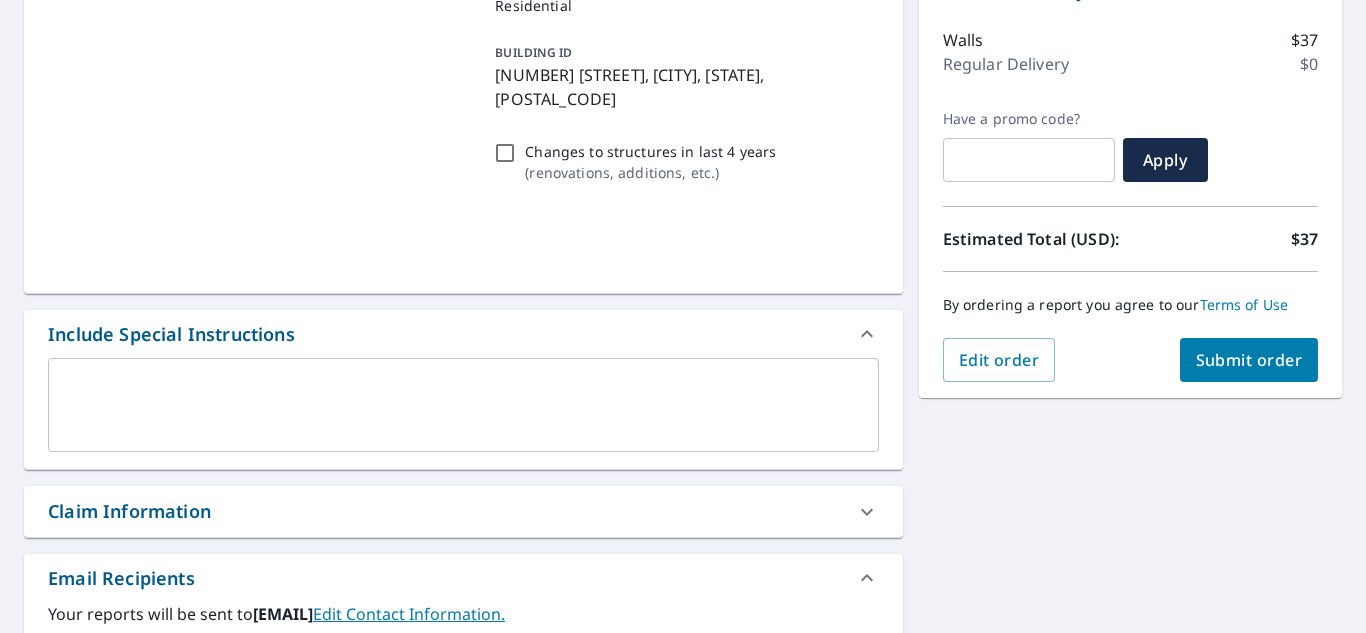 scroll, scrollTop: 242, scrollLeft: 0, axis: vertical 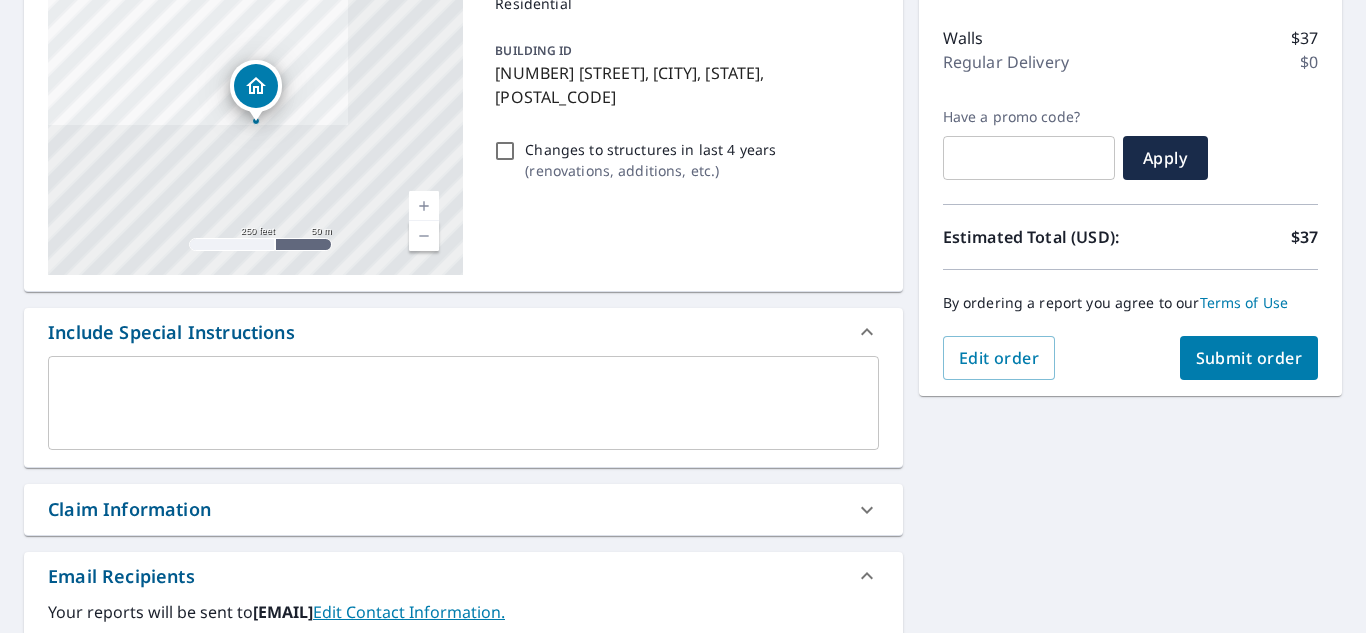click on "Changes to structures in last 4 years ( renovations, additions, etc. )" at bounding box center (505, 151) 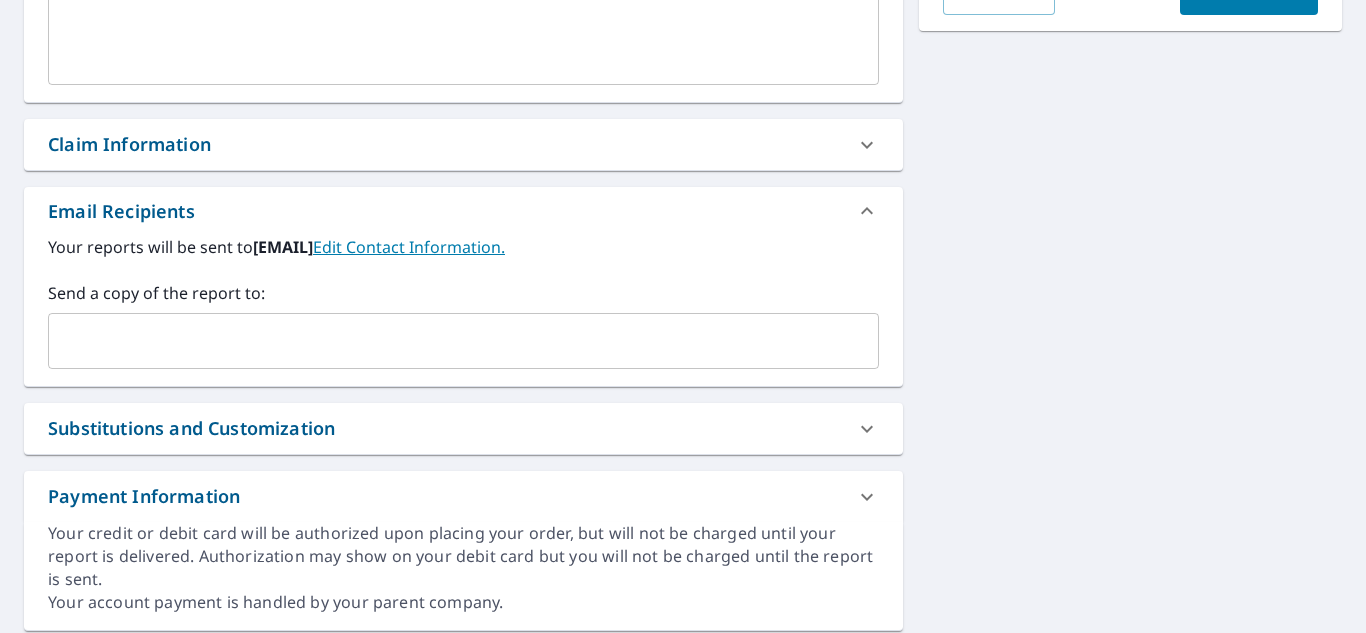 scroll, scrollTop: 605, scrollLeft: 0, axis: vertical 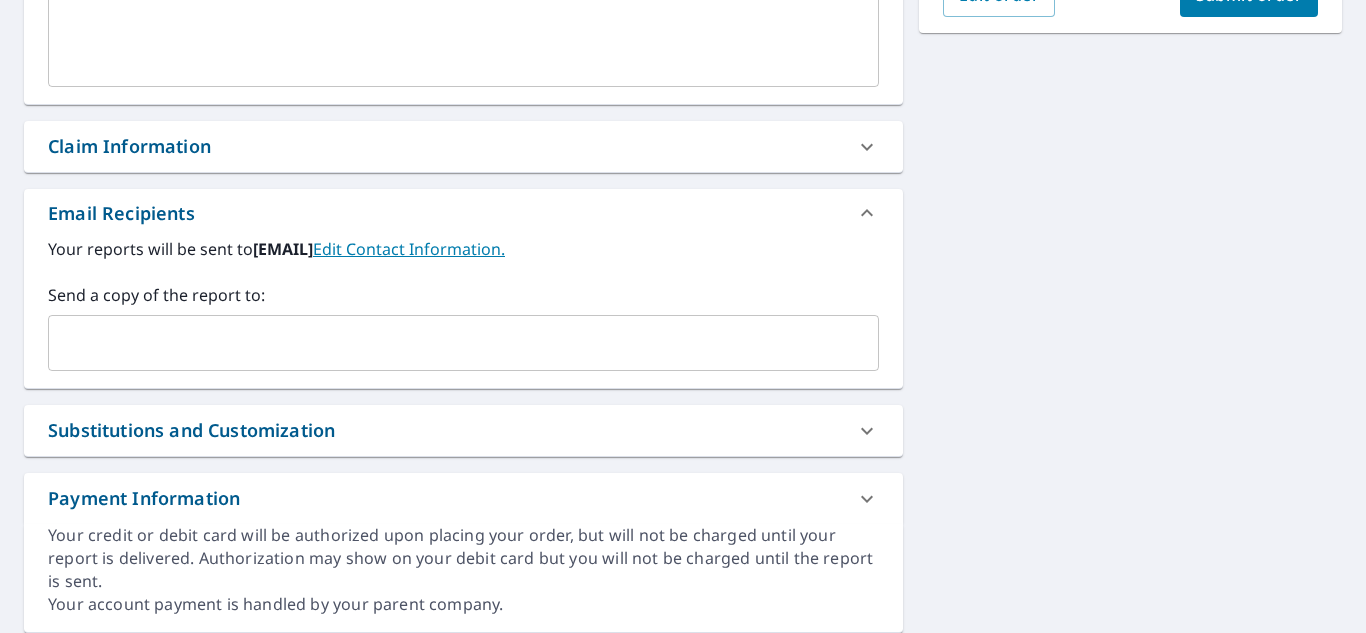 click at bounding box center [448, 343] 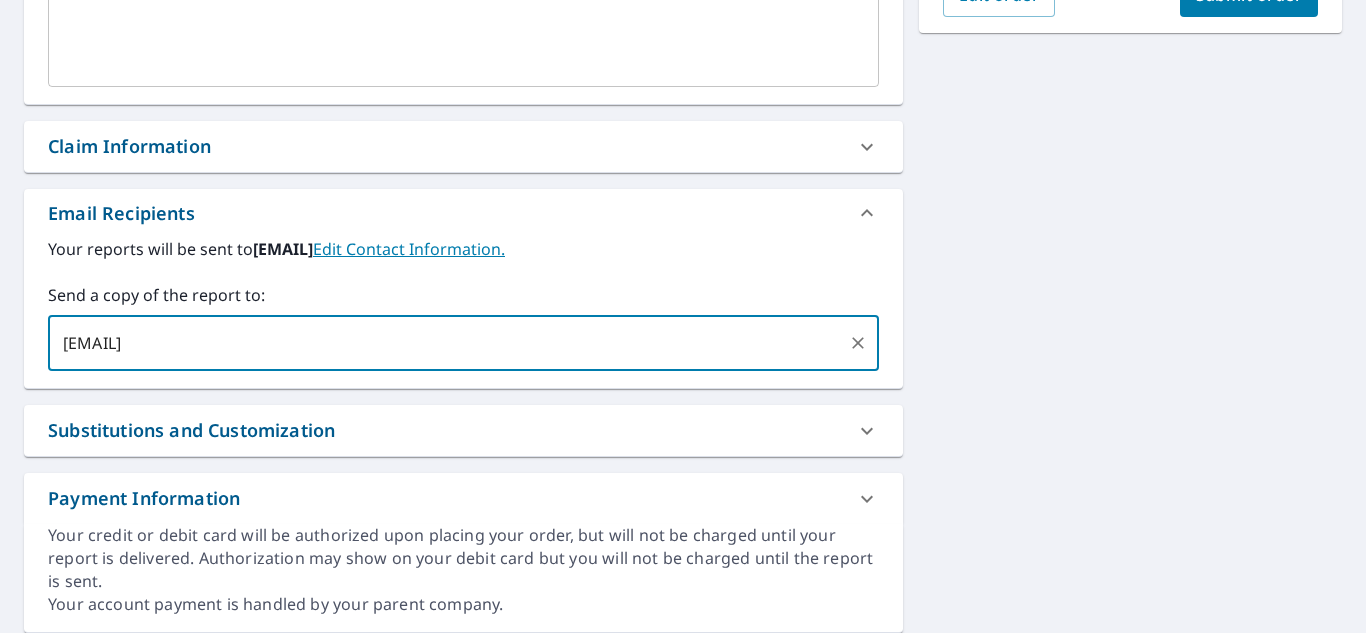 type on "[EMAIL]" 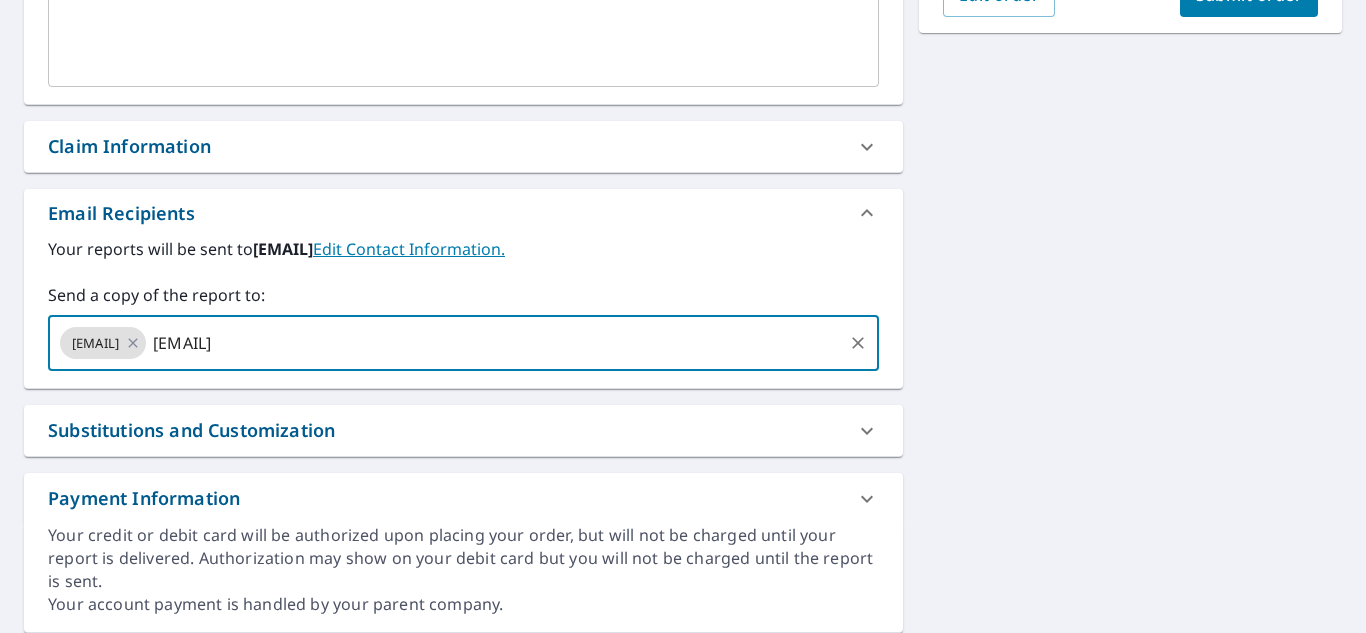 type on "[EMAIL]" 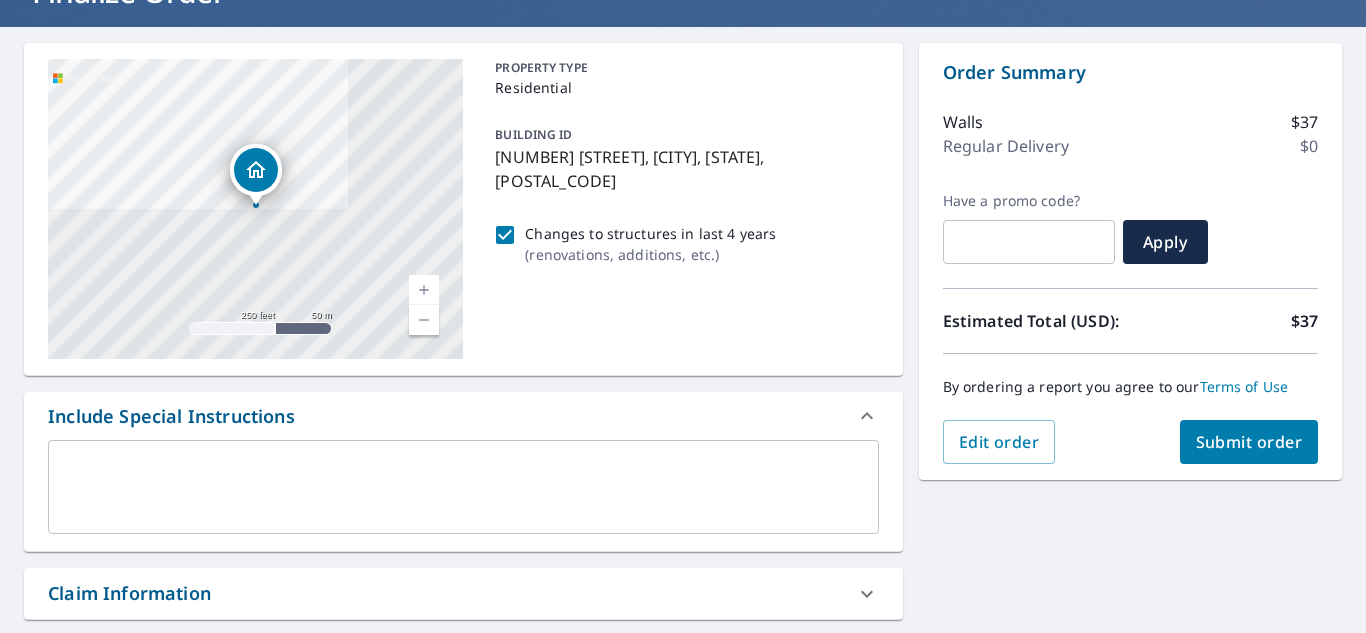 scroll, scrollTop: 159, scrollLeft: 0, axis: vertical 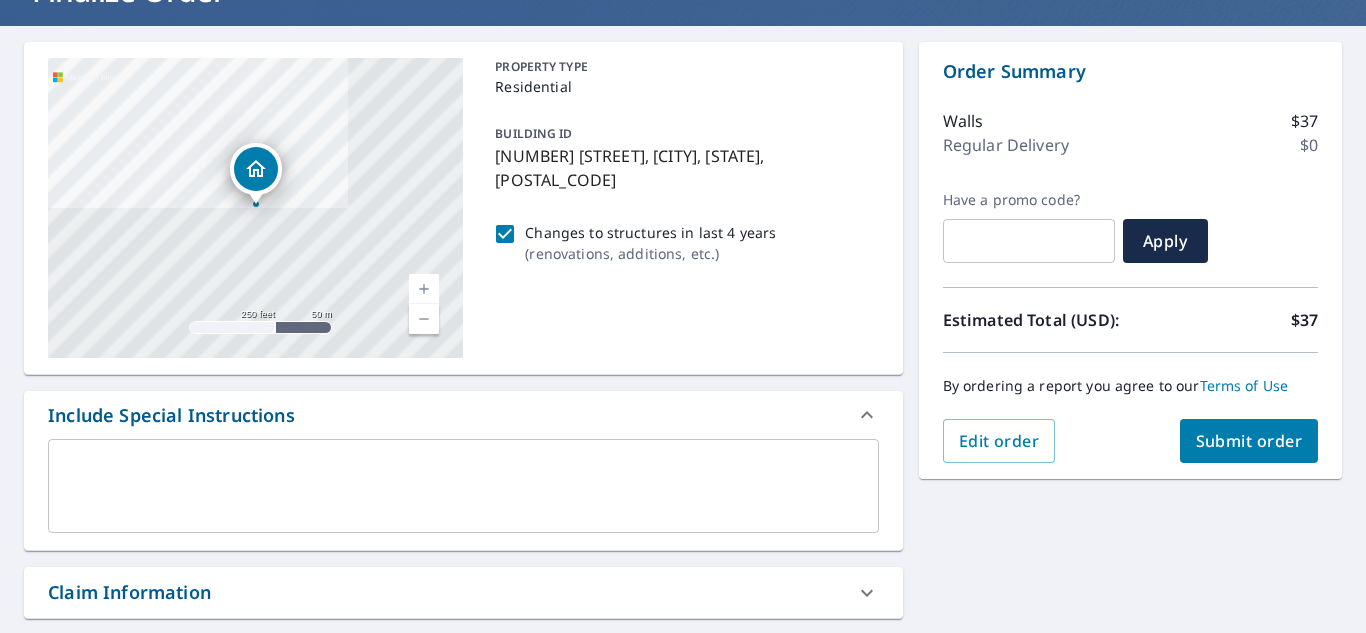 click on "Submit order" at bounding box center [1249, 441] 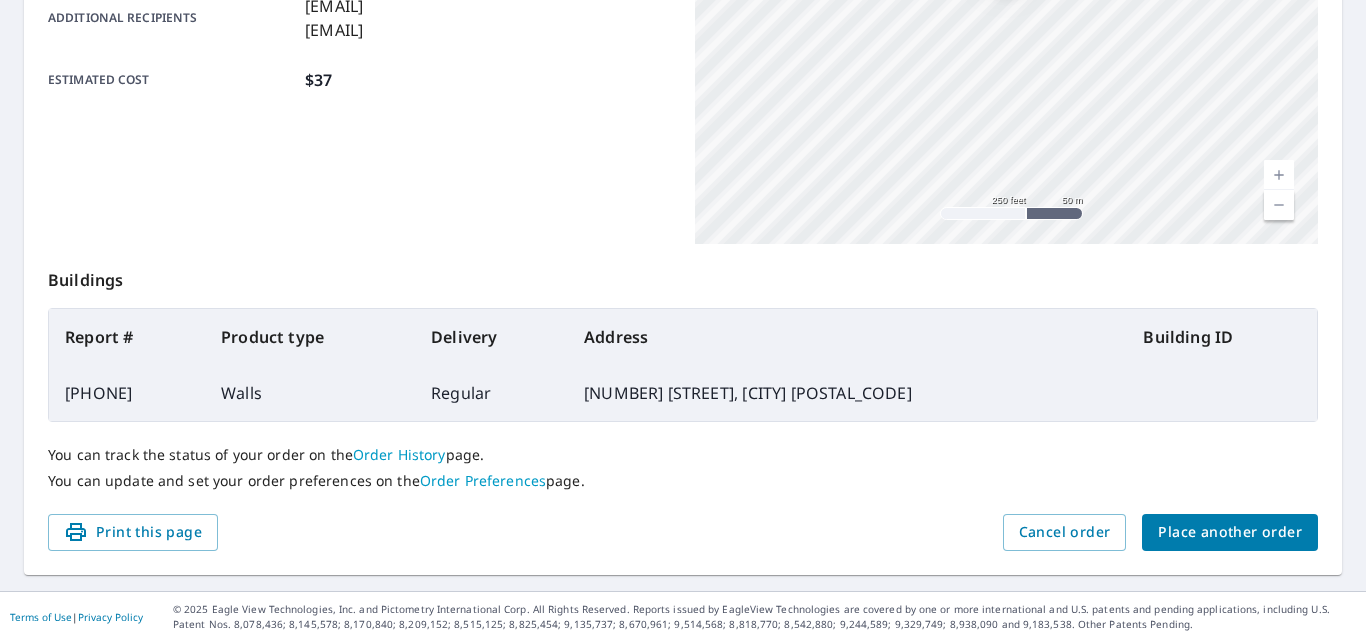 scroll, scrollTop: 539, scrollLeft: 0, axis: vertical 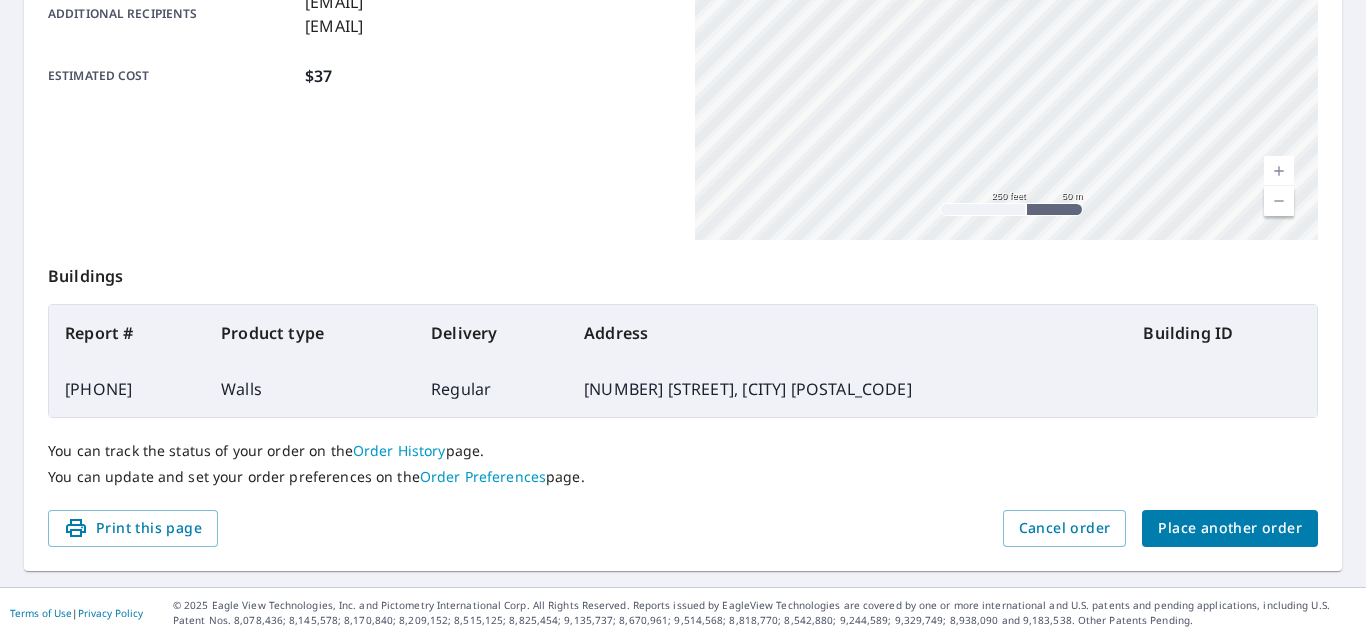 click on "Place another order" at bounding box center [1230, 528] 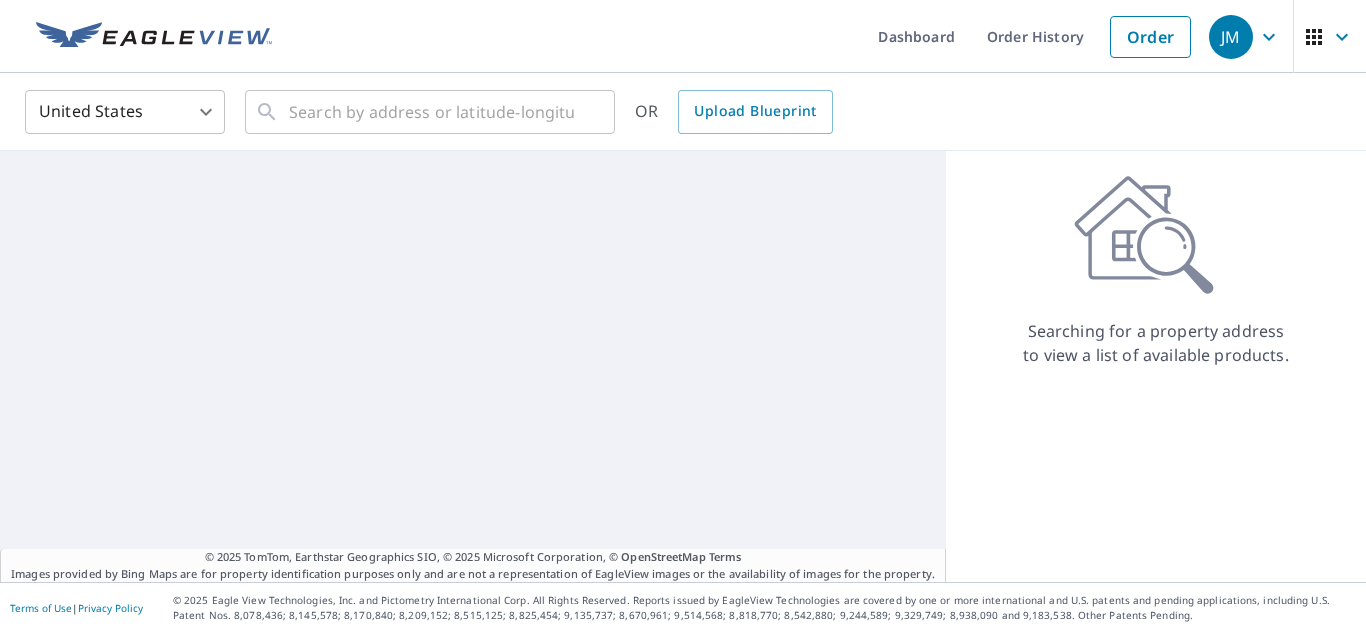 scroll, scrollTop: 0, scrollLeft: 0, axis: both 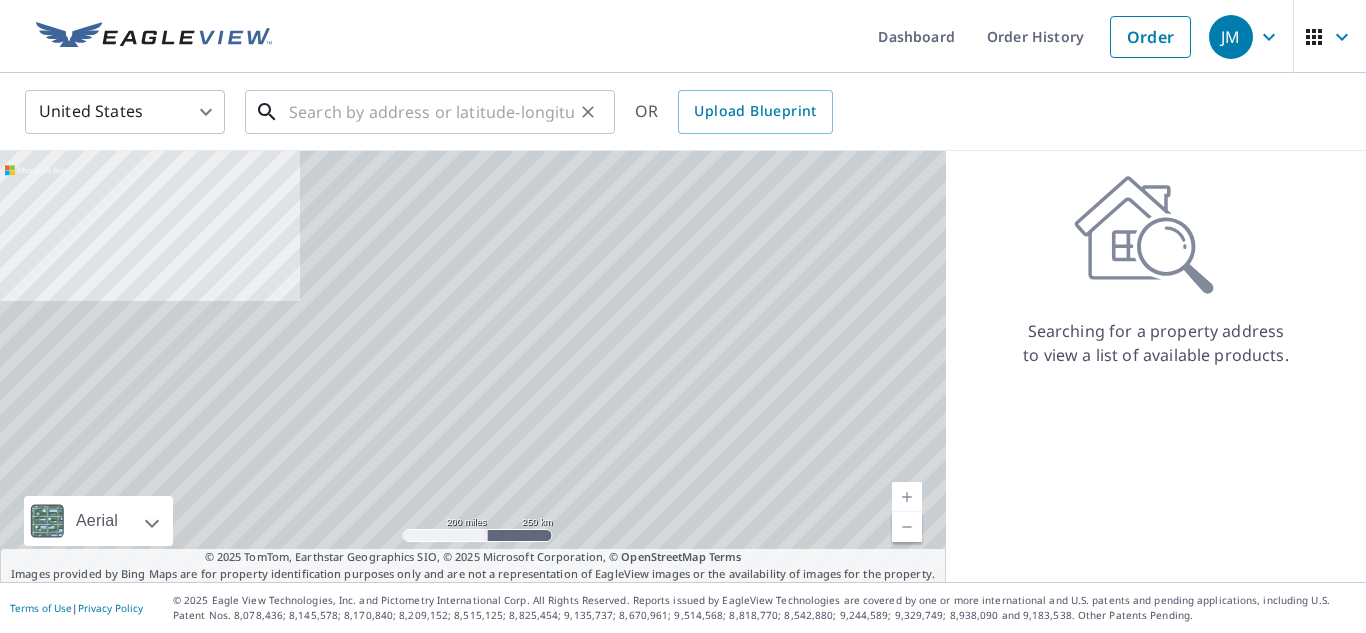 click at bounding box center (431, 112) 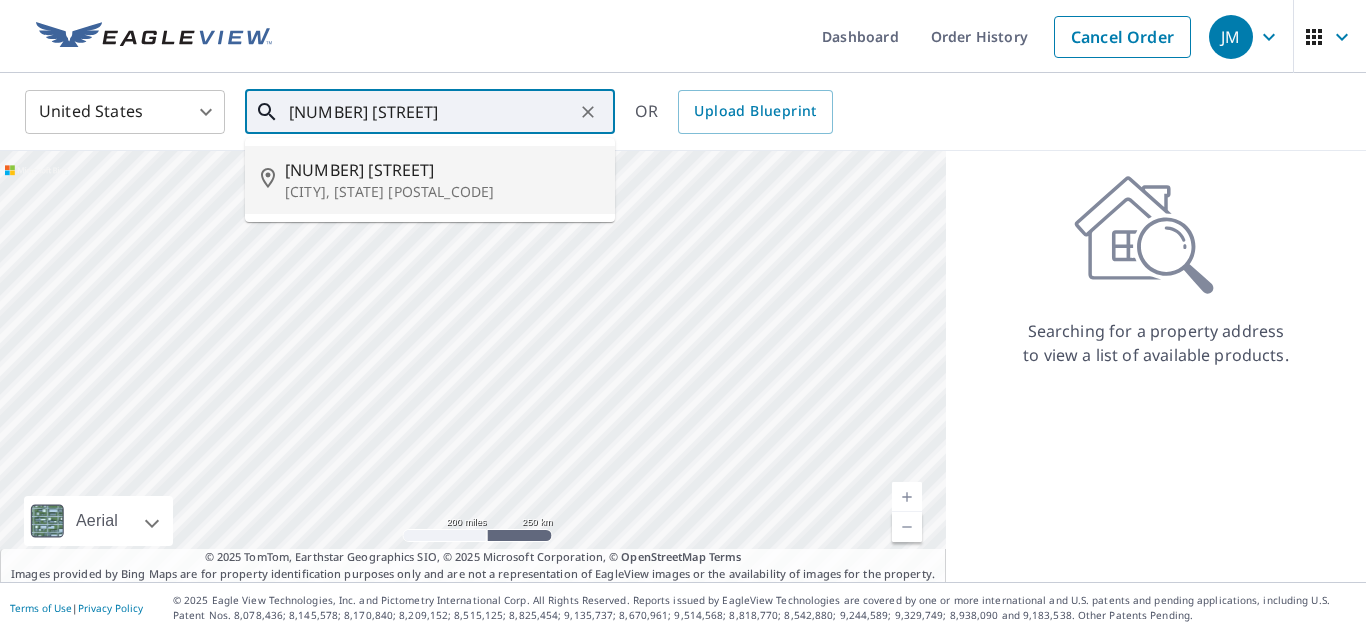 click on "[CITY], [STATE] [POSTAL_CODE]" at bounding box center [442, 192] 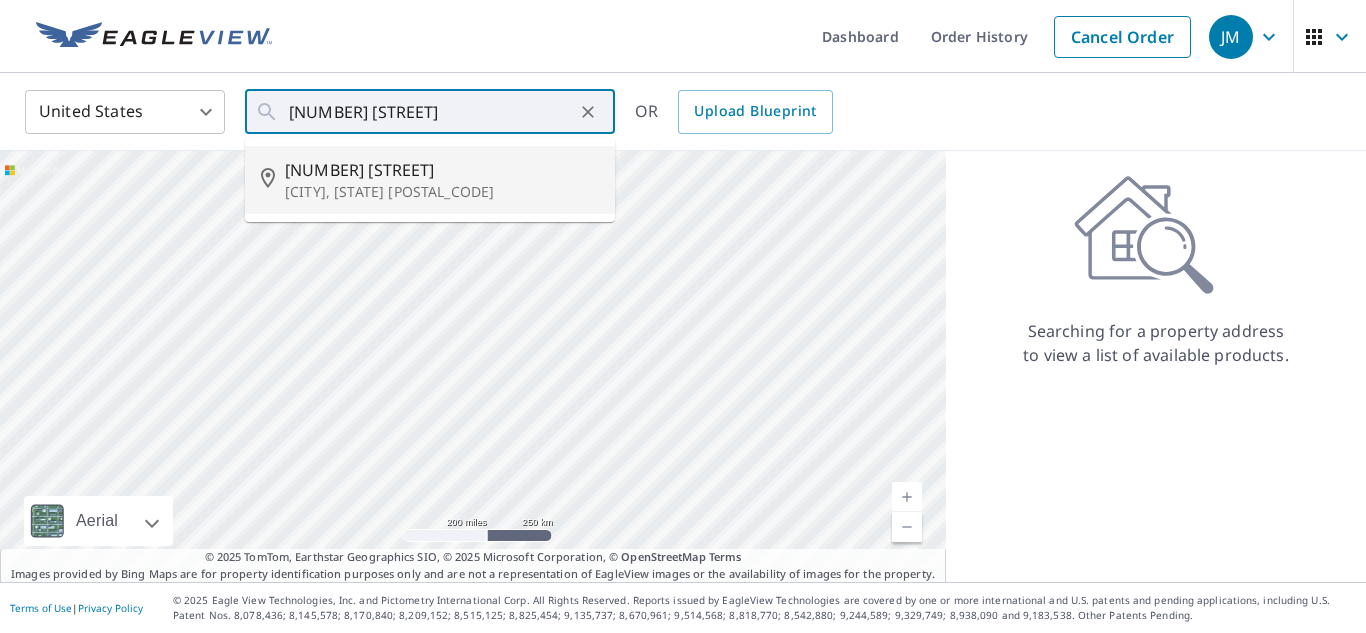 type on "[NUMBER] [STREET] [CITY], [STATE] [POSTAL_CODE]" 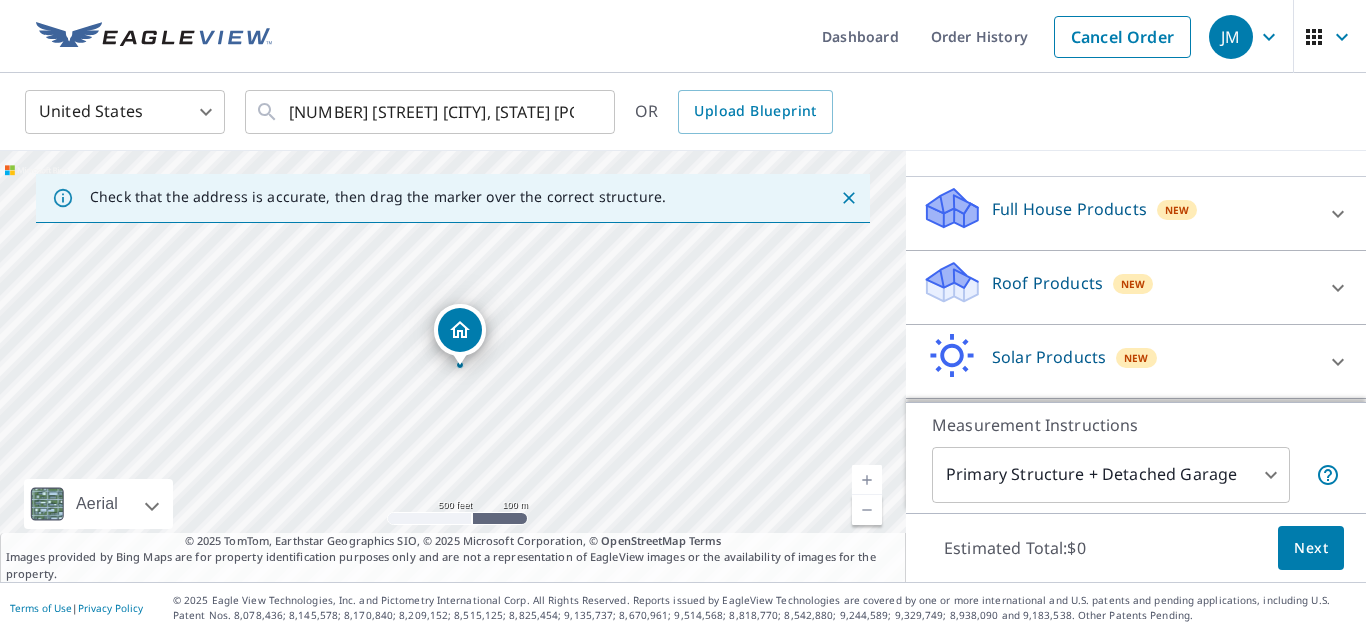 scroll, scrollTop: 252, scrollLeft: 0, axis: vertical 